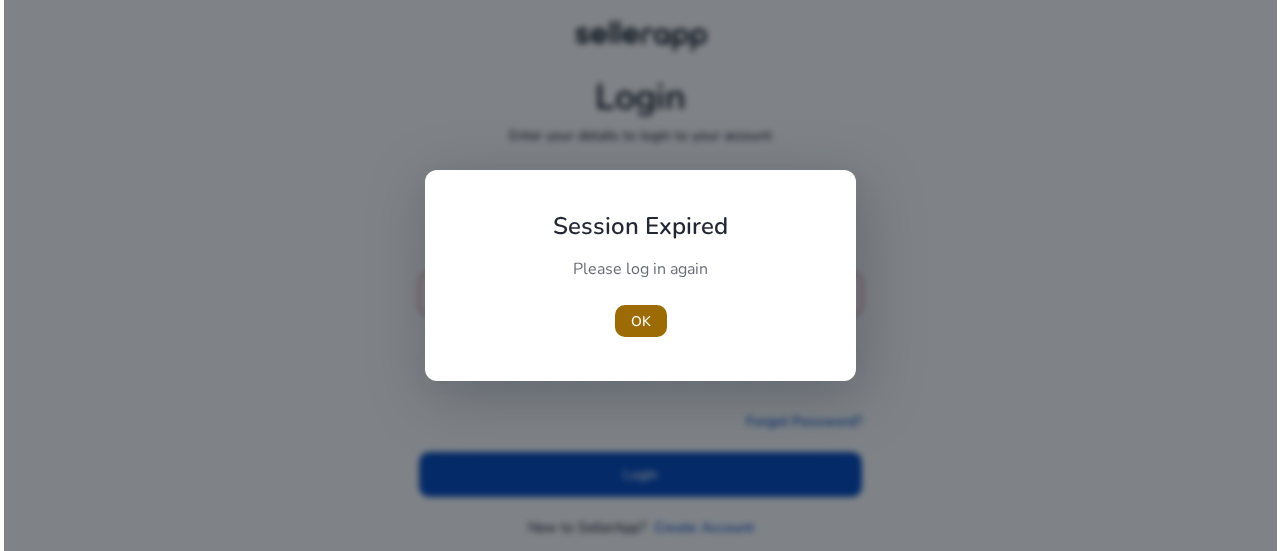 scroll, scrollTop: 0, scrollLeft: 0, axis: both 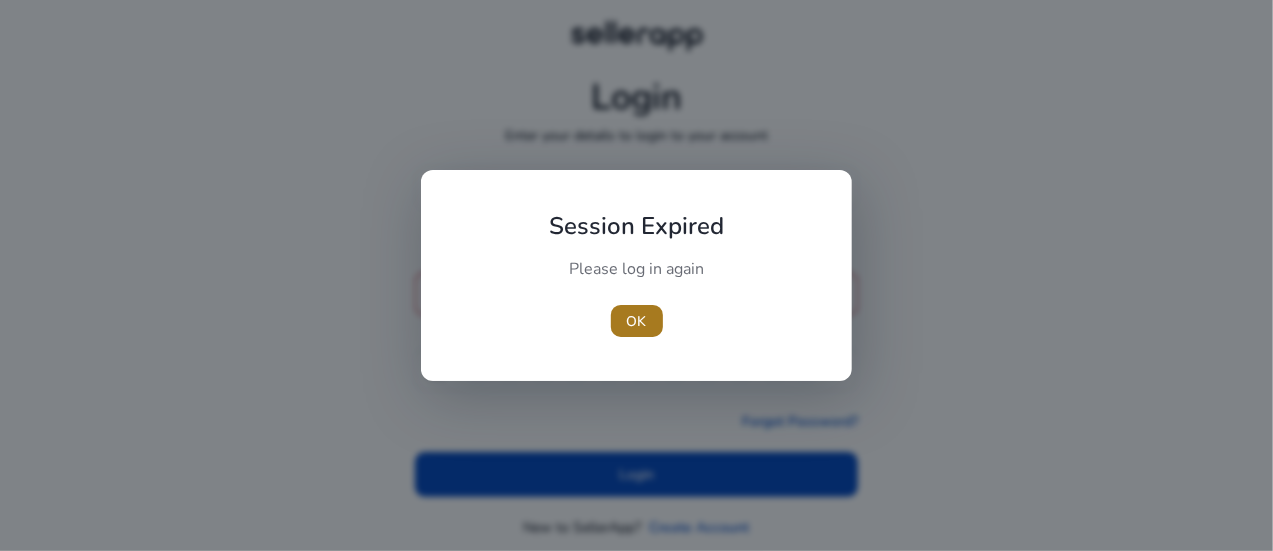 click on "OK" at bounding box center (637, 321) 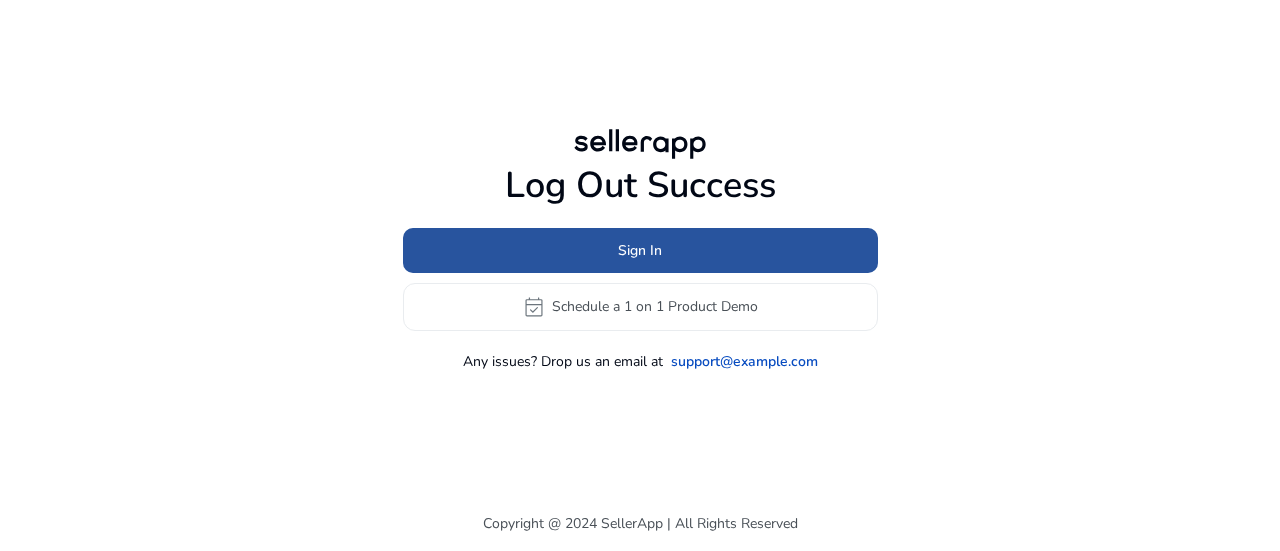 click on "Sign In" 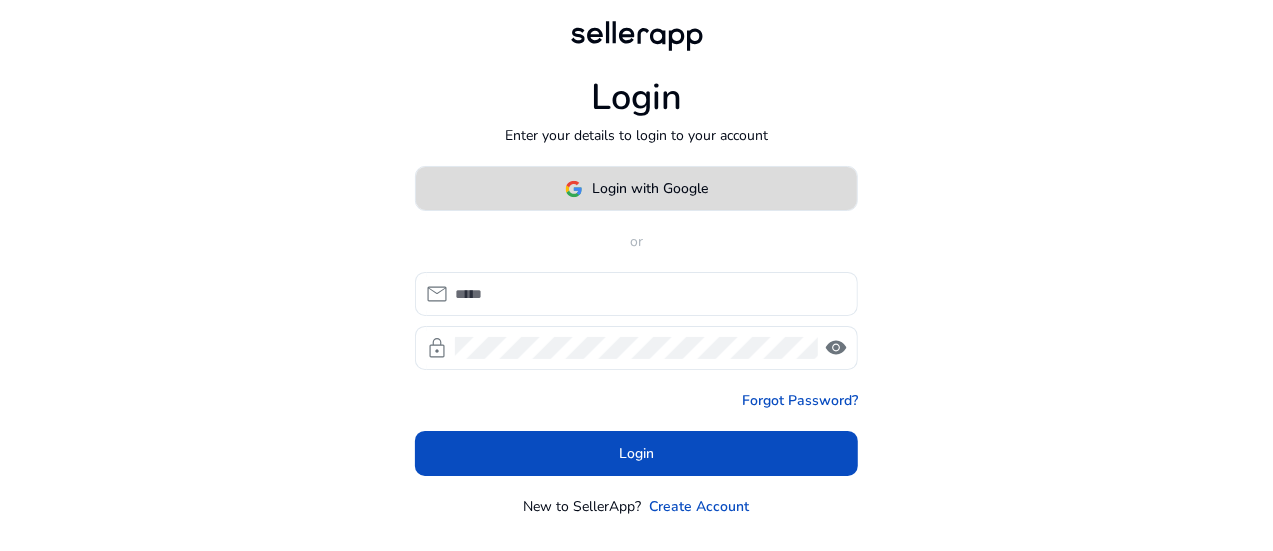 click on "Login with Google" 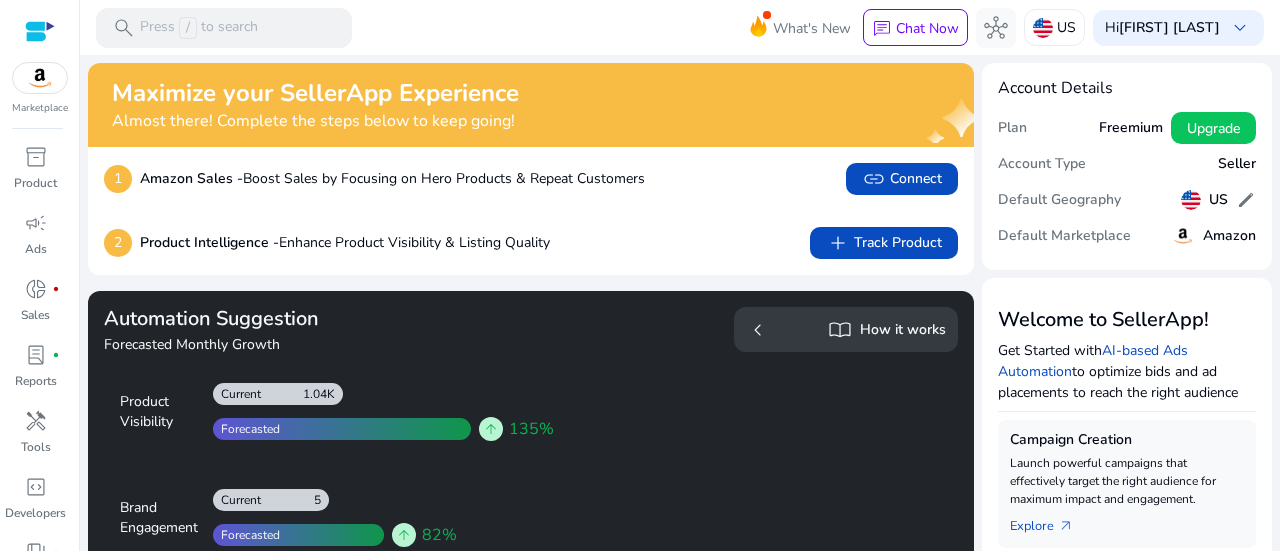 click at bounding box center (40, 78) 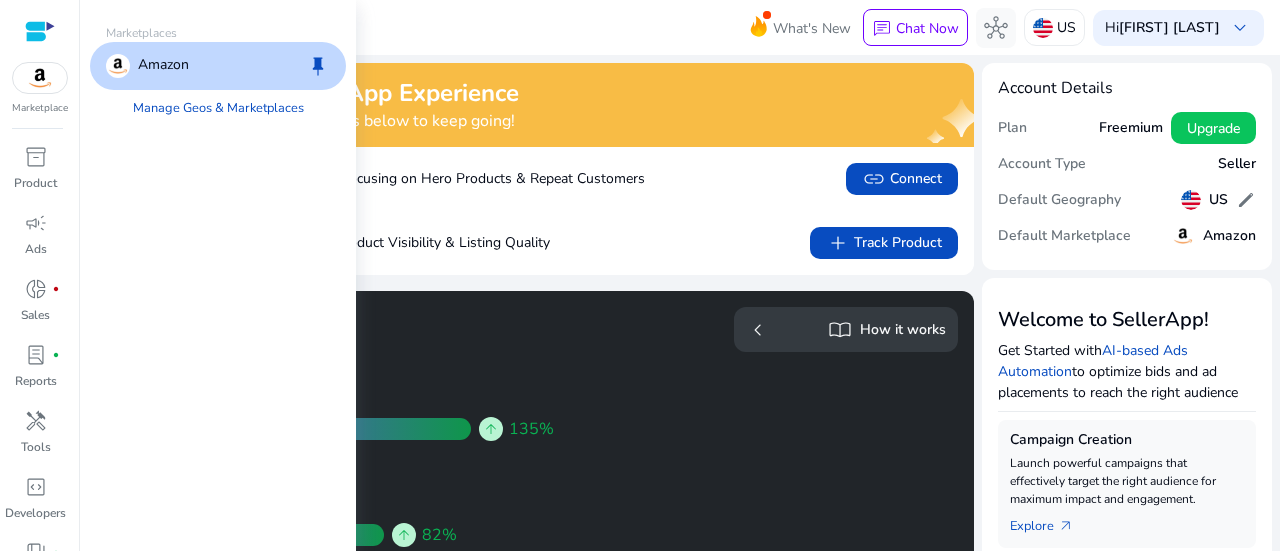 scroll, scrollTop: 0, scrollLeft: 0, axis: both 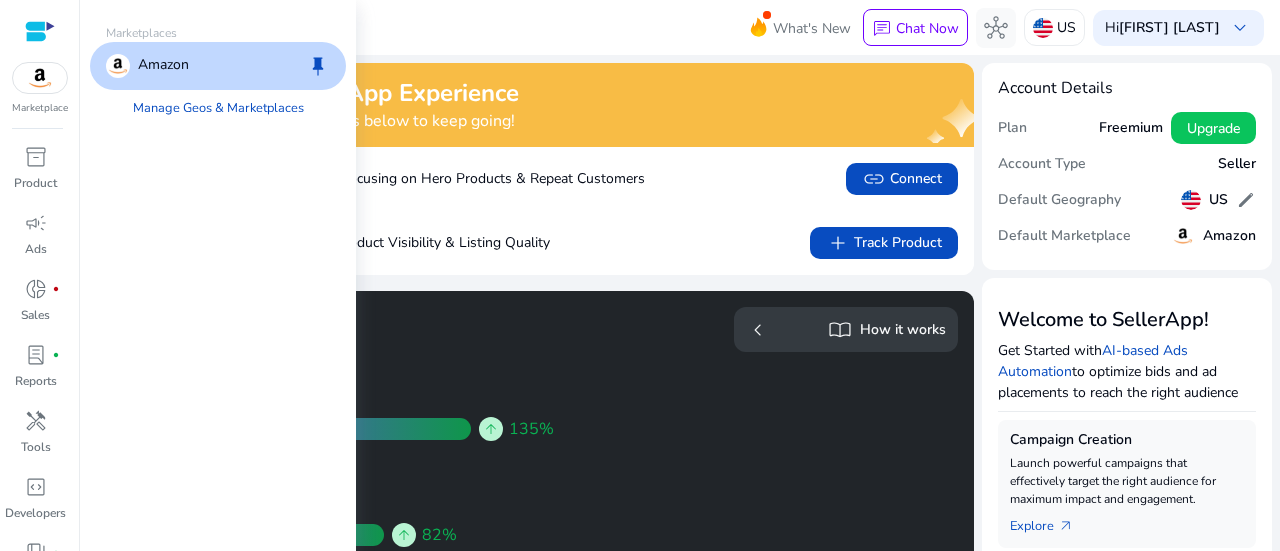 click on "Amazon" at bounding box center [163, 66] 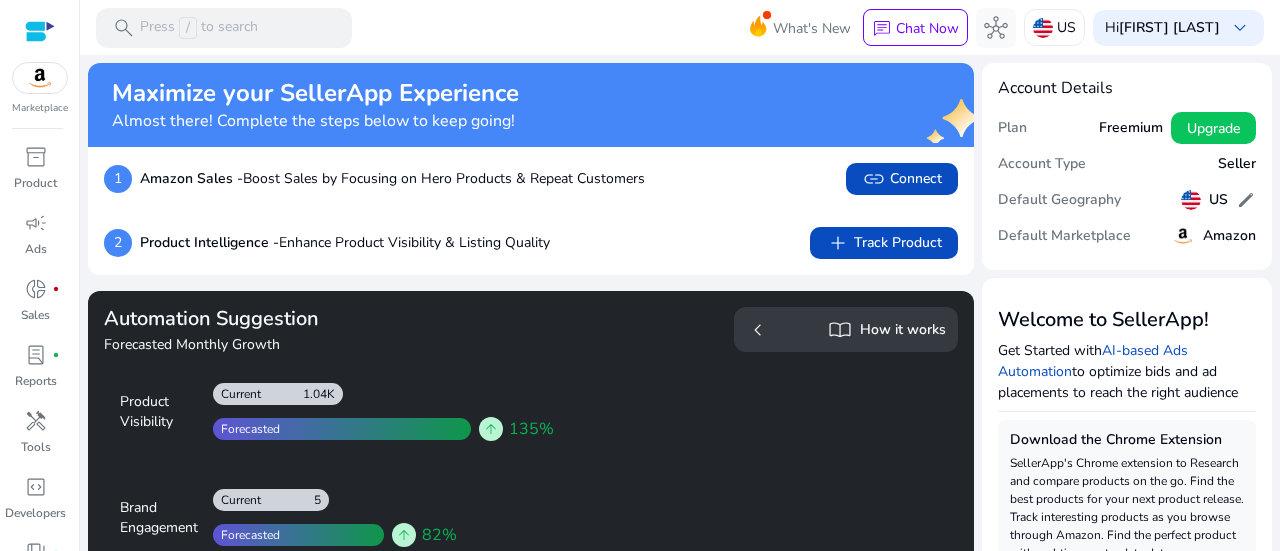 click on "search   Press  /  to search  What's New  chat  Chat Now  hub  US  Hi  Mel Richard  keyboard_arrow_down" at bounding box center (680, 27) 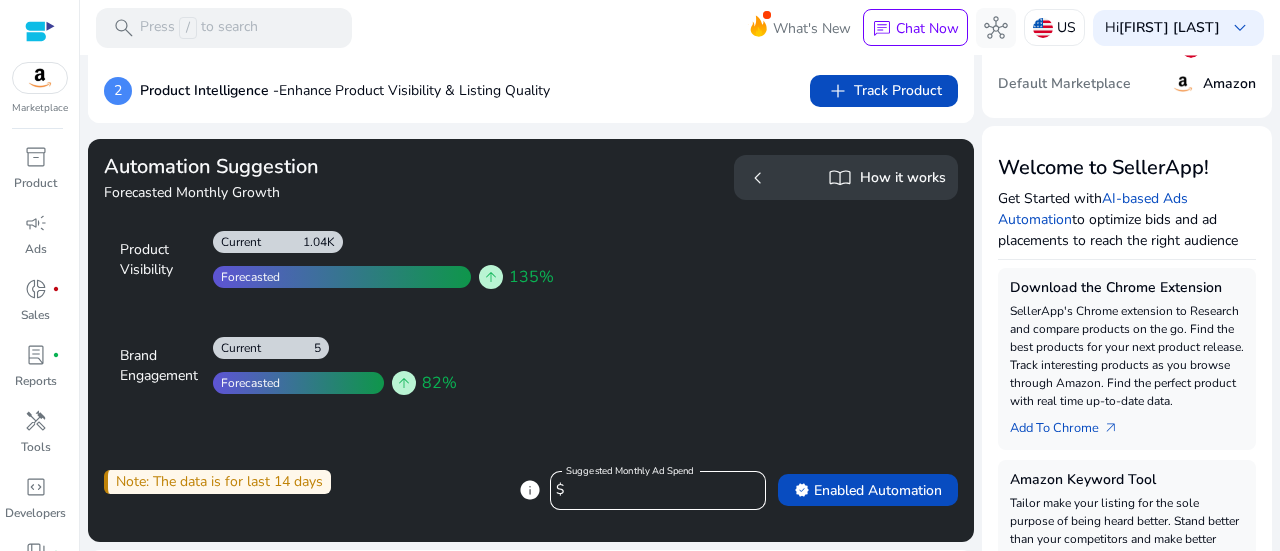 scroll, scrollTop: 166, scrollLeft: 0, axis: vertical 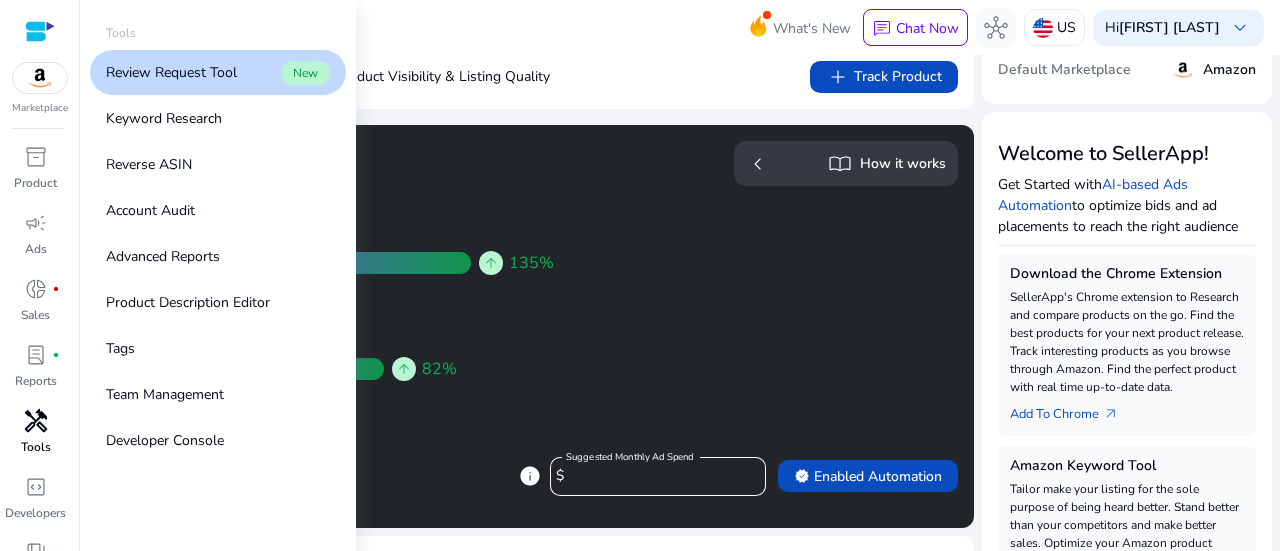 click on "Tools" at bounding box center [36, 447] 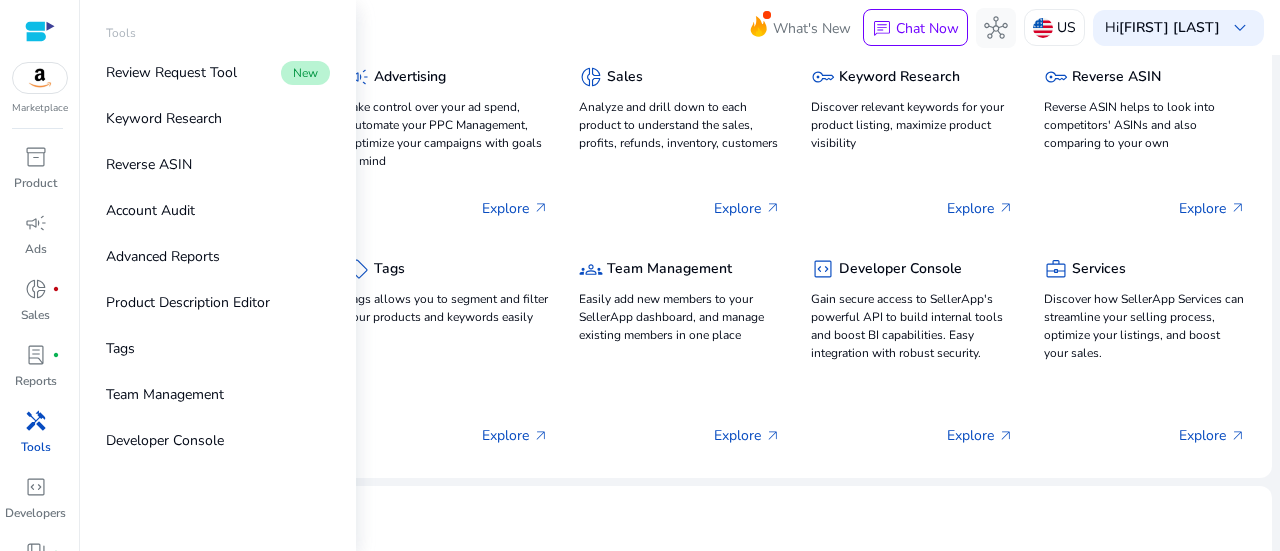 scroll, scrollTop: 0, scrollLeft: 0, axis: both 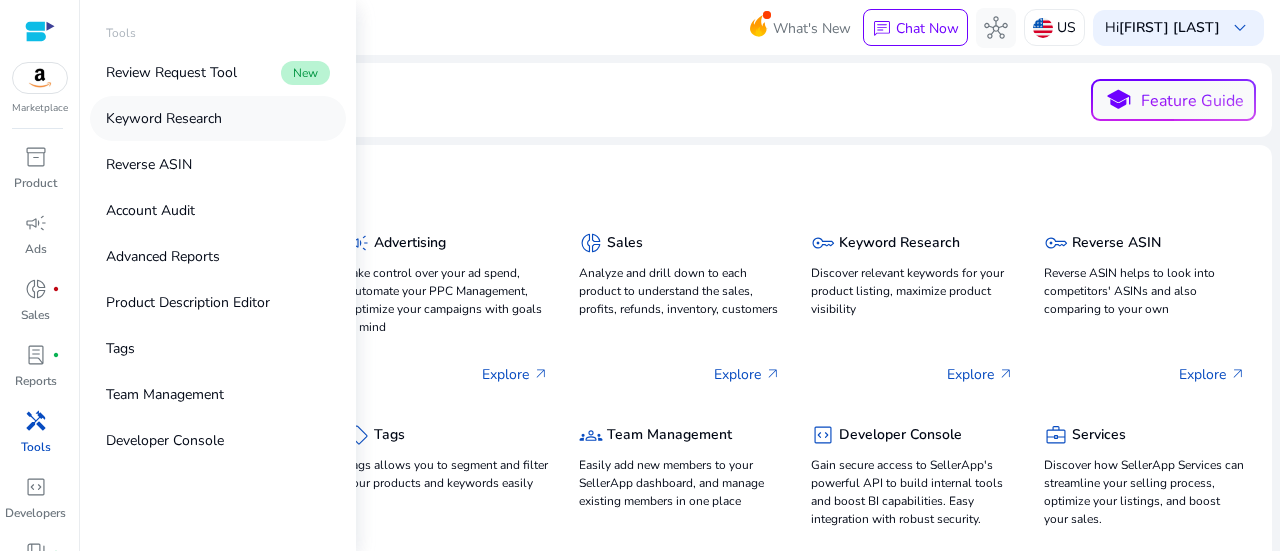 click on "Keyword Research" at bounding box center (218, 118) 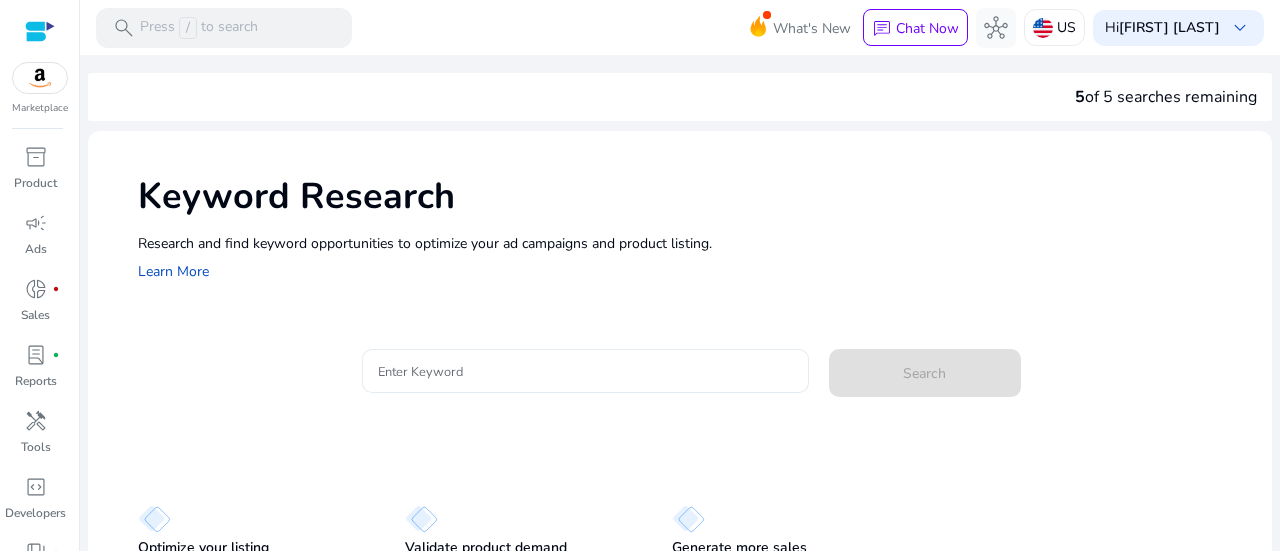 click on "Enter Keyword" at bounding box center (585, 371) 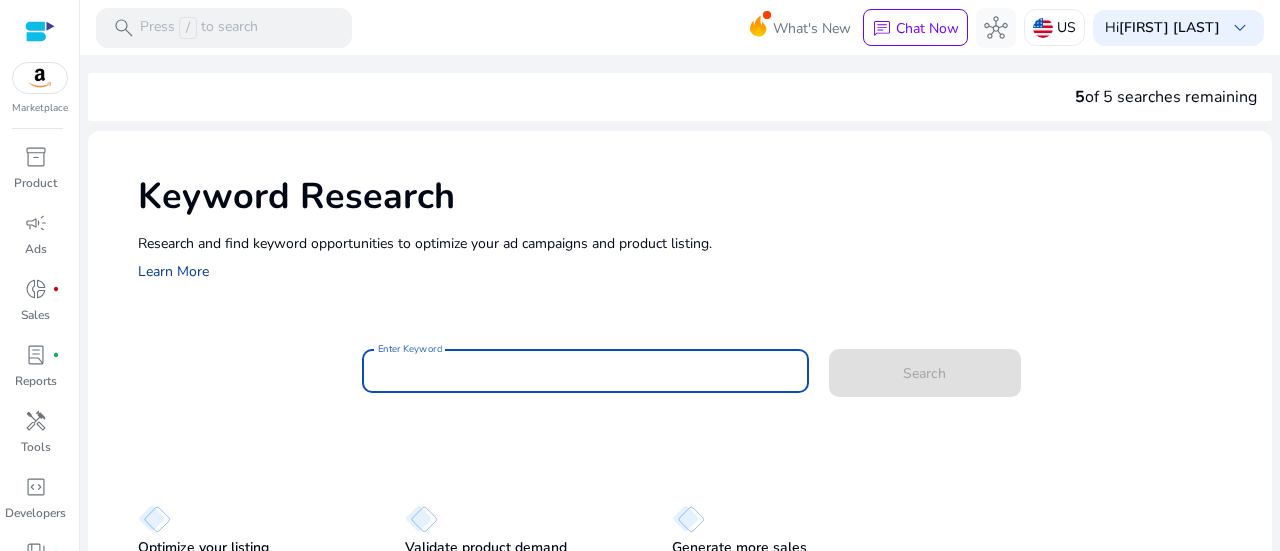 click on "Learn More" 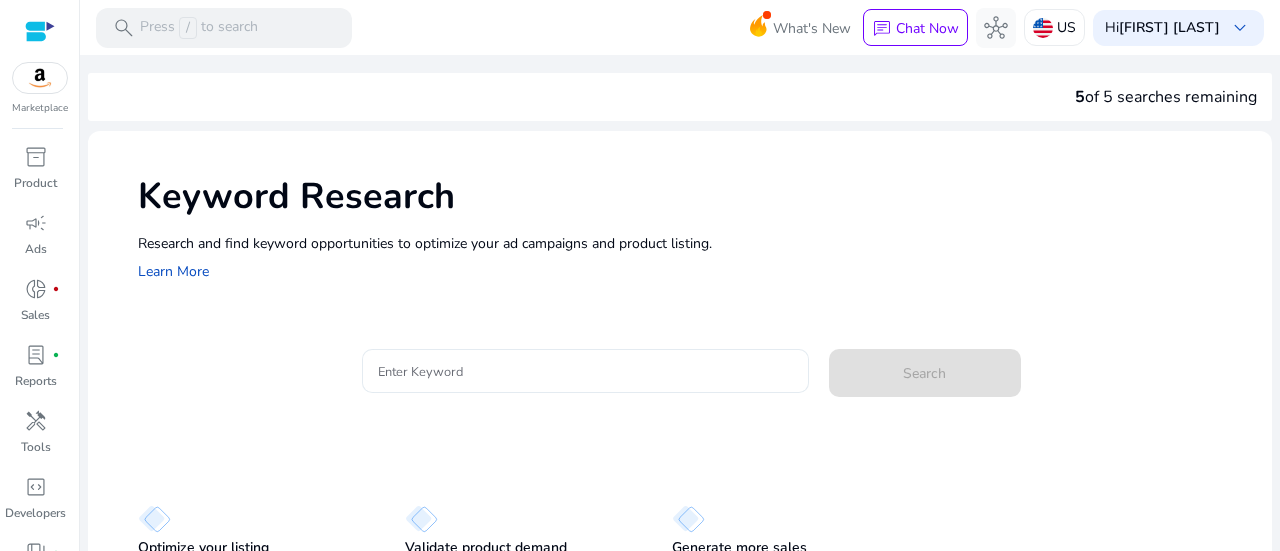 click on "Enter Keyword" at bounding box center [585, 371] 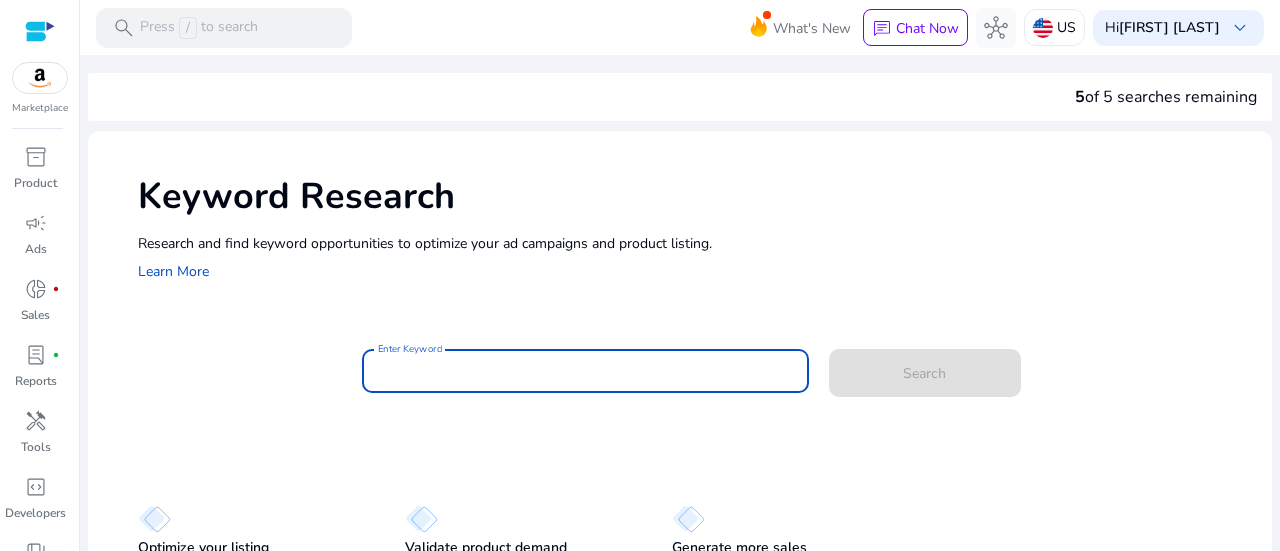 paste on "**********" 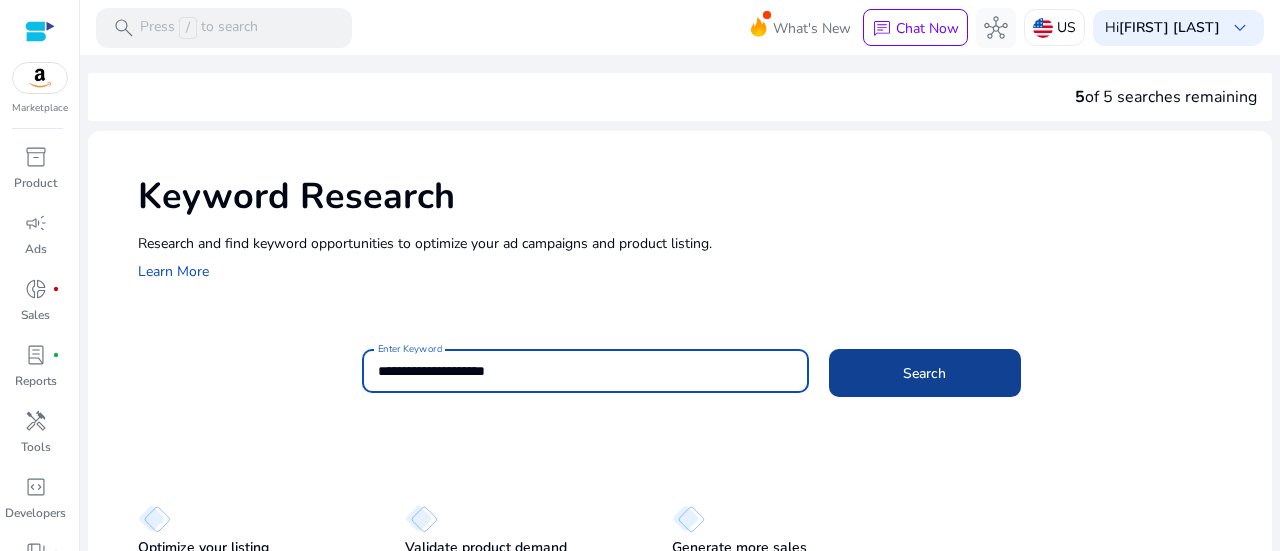 type on "**********" 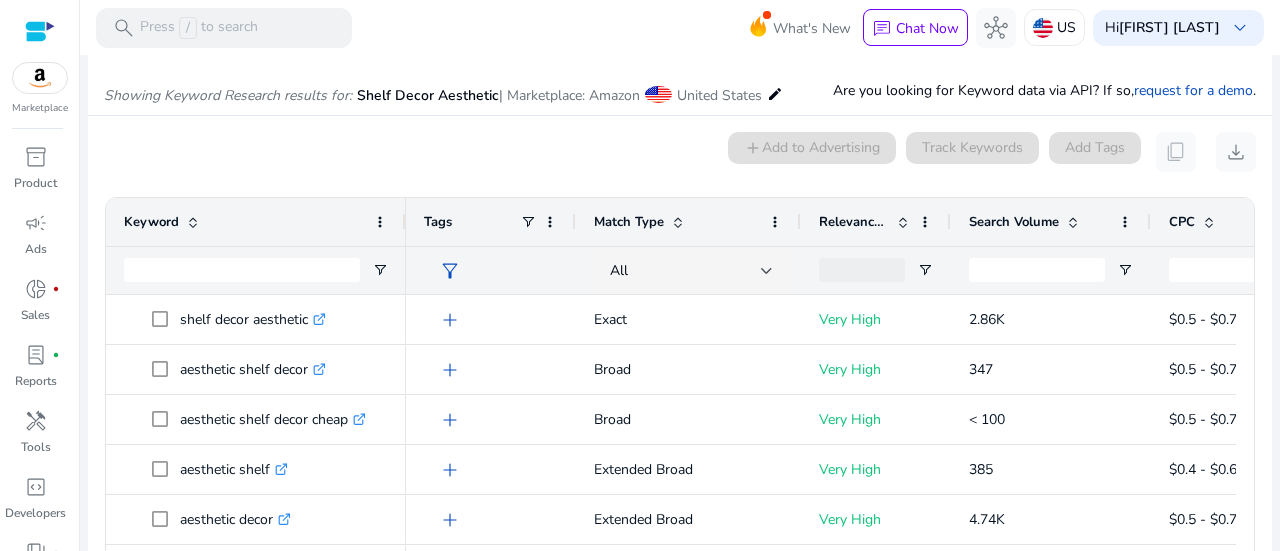 scroll, scrollTop: 238, scrollLeft: 0, axis: vertical 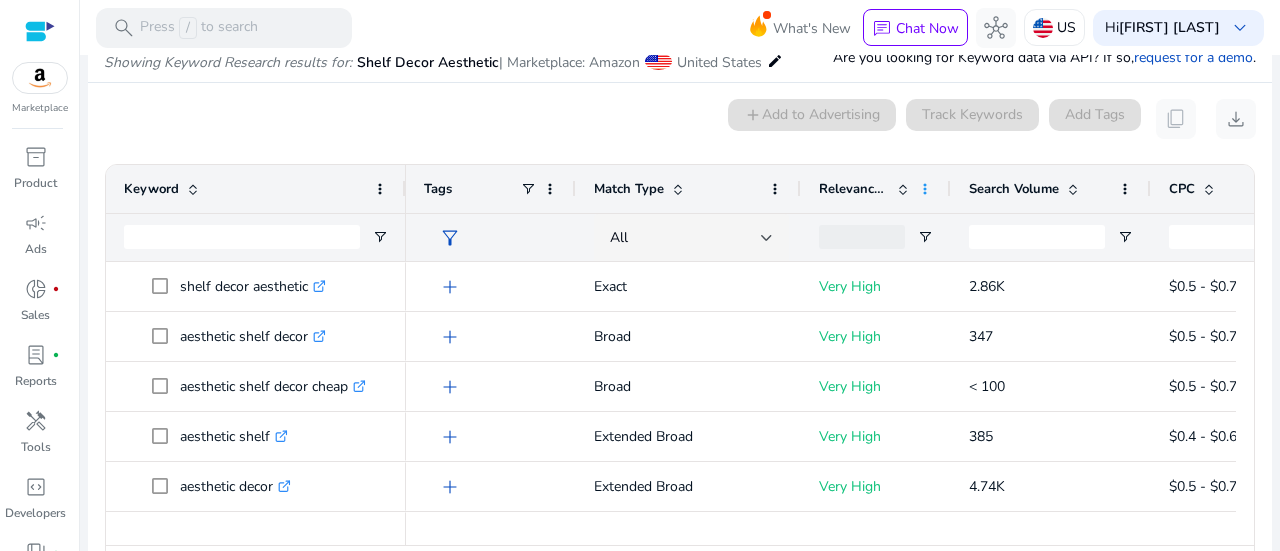 click at bounding box center [925, 189] 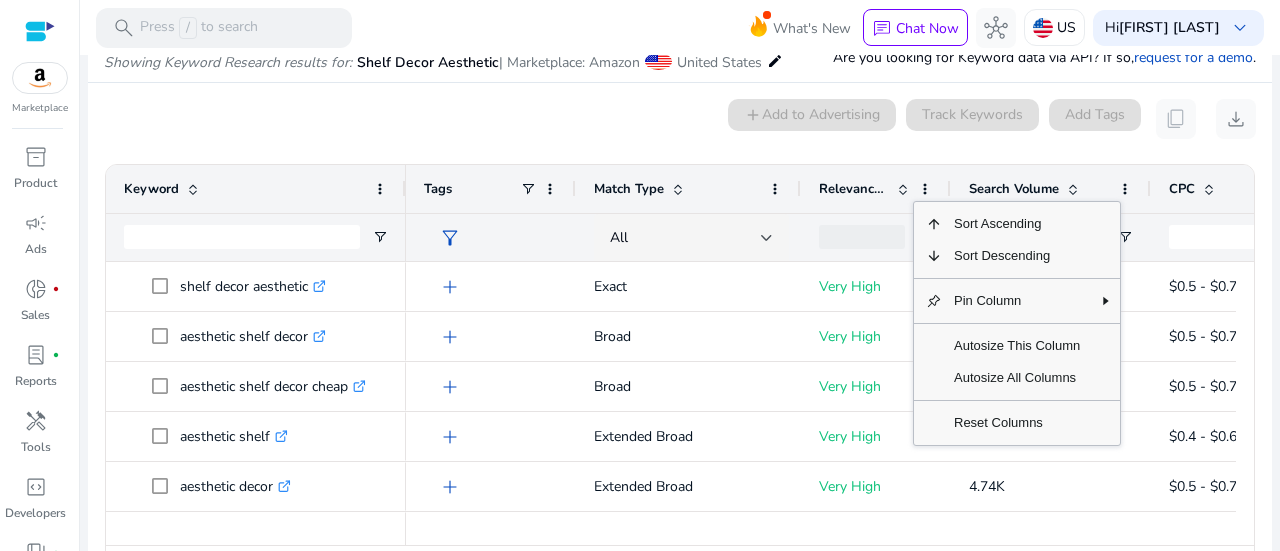 click on "0 keyword(s) selected  add  Add to Advertising   Track Keywords   Add Tags   content_copy   download" at bounding box center [680, 119] 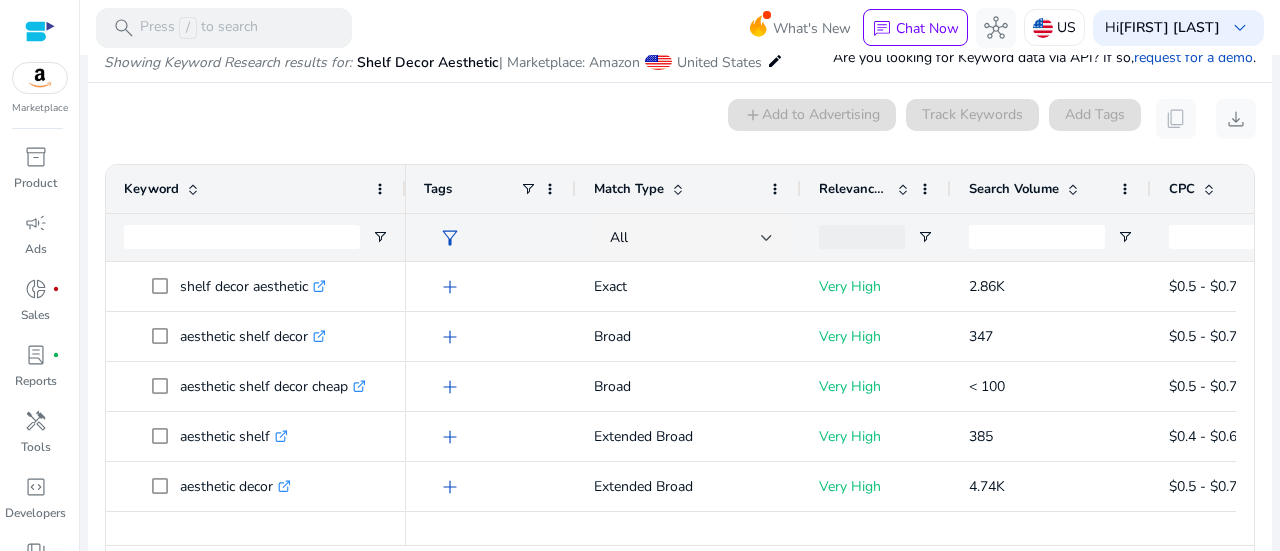 click at bounding box center [1073, 189] 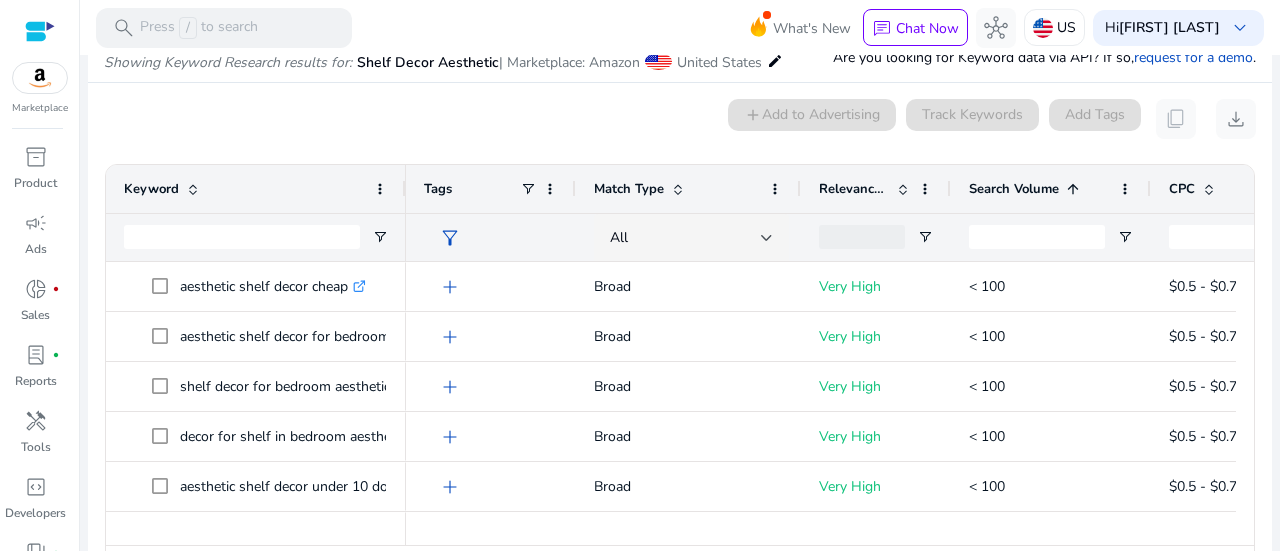 click at bounding box center (1073, 189) 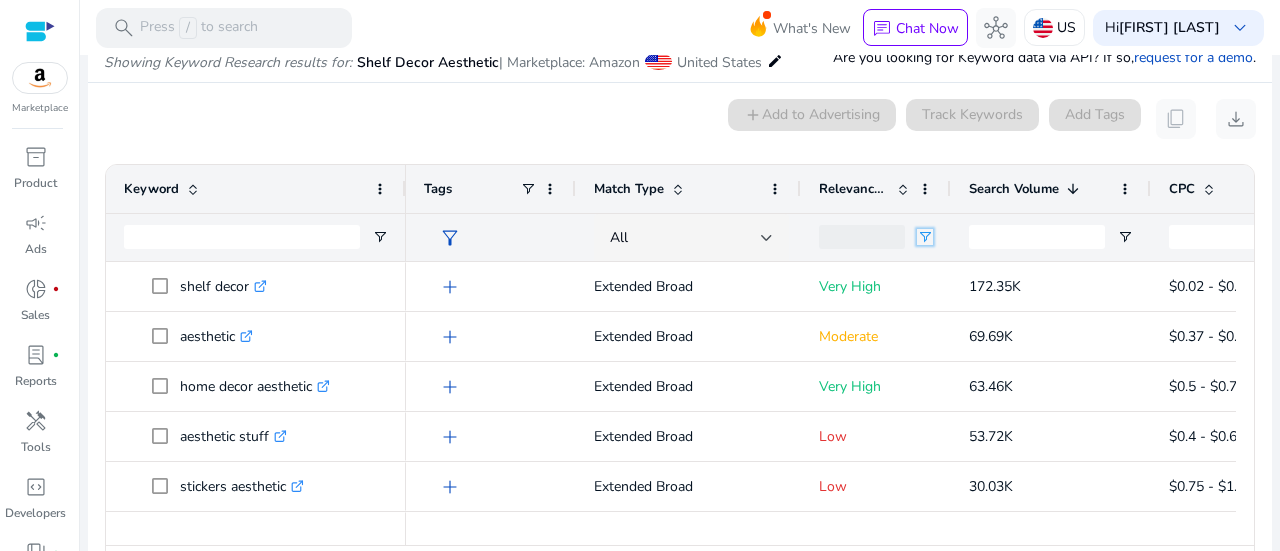 click at bounding box center (925, 237) 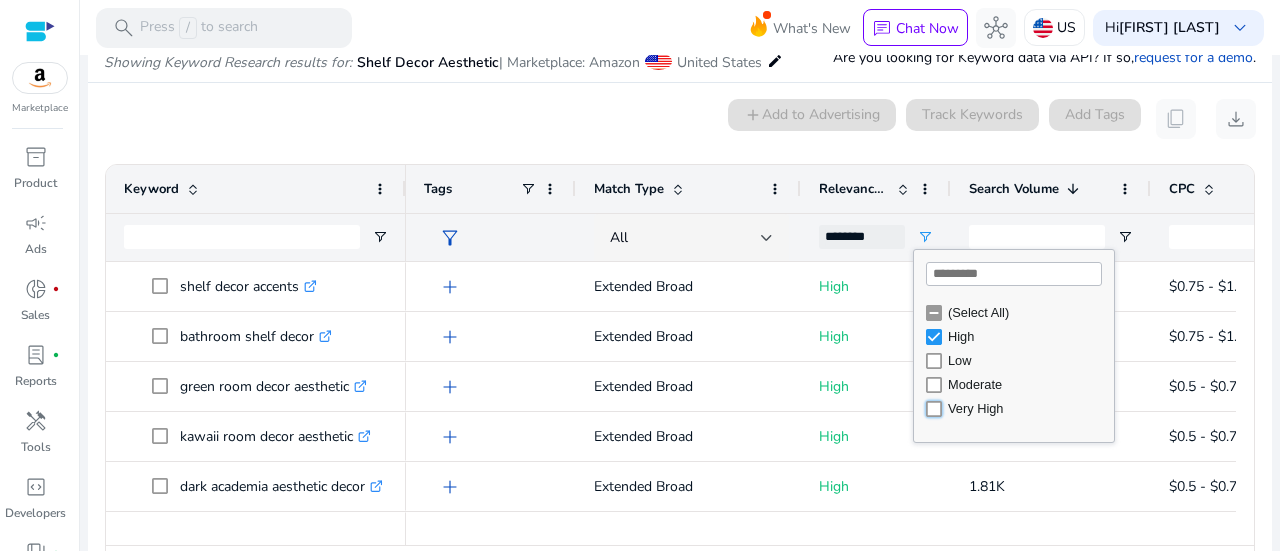 type on "**********" 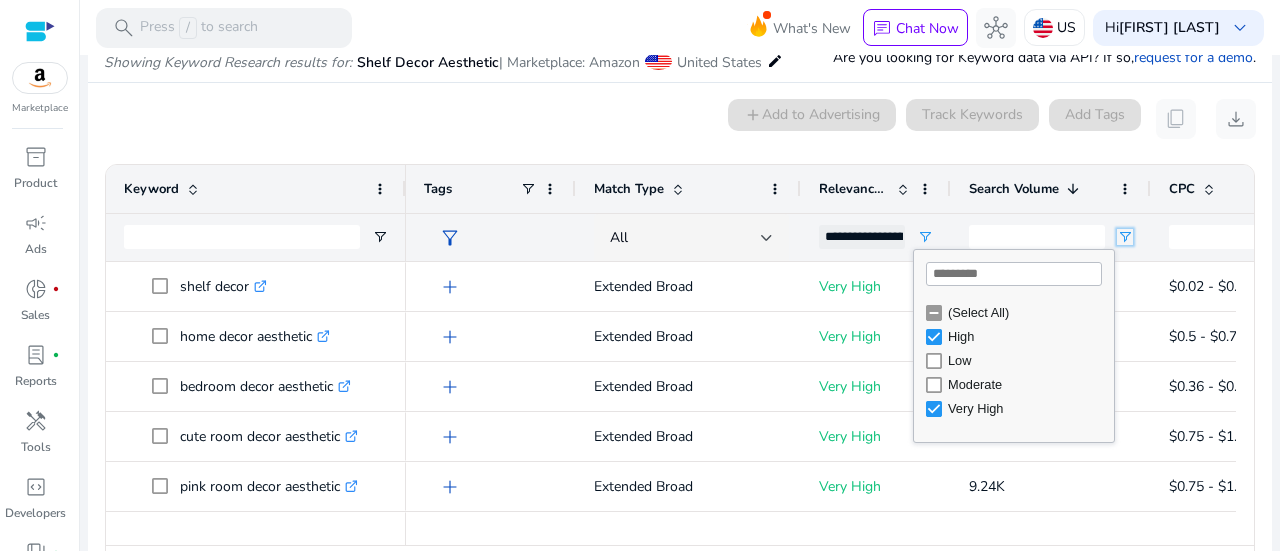 click at bounding box center [1125, 237] 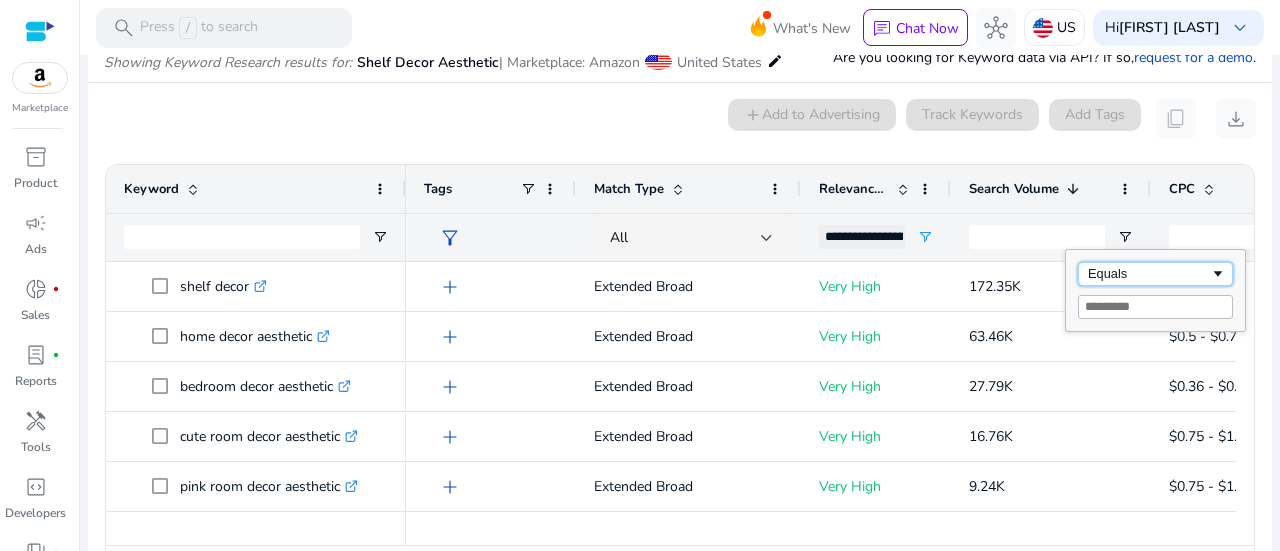 click on "Equals" at bounding box center (1149, 273) 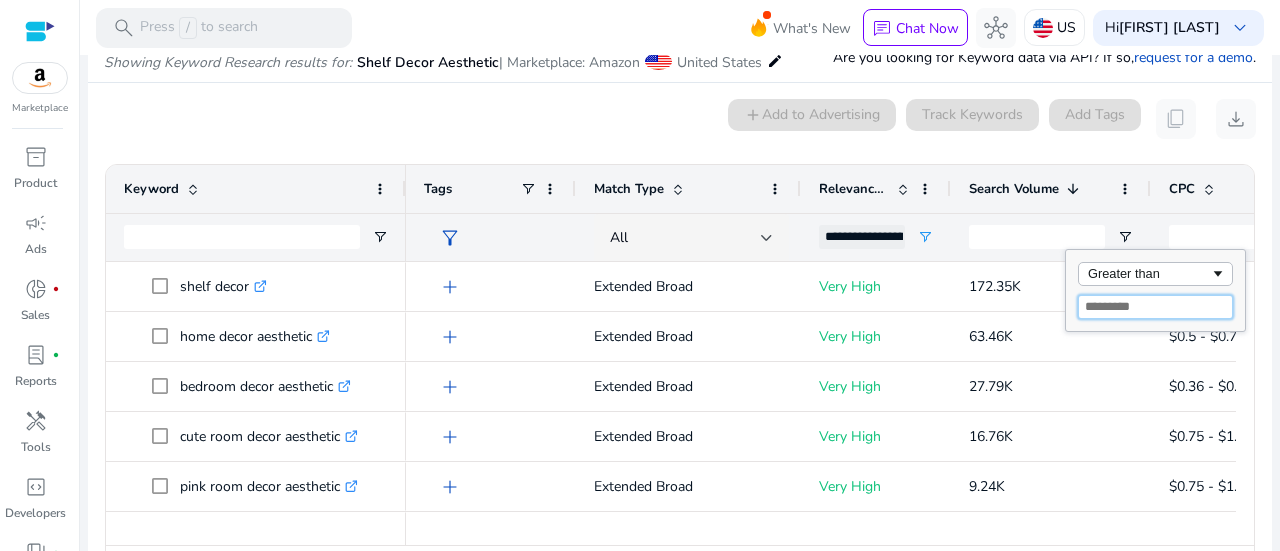 click at bounding box center (1155, 307) 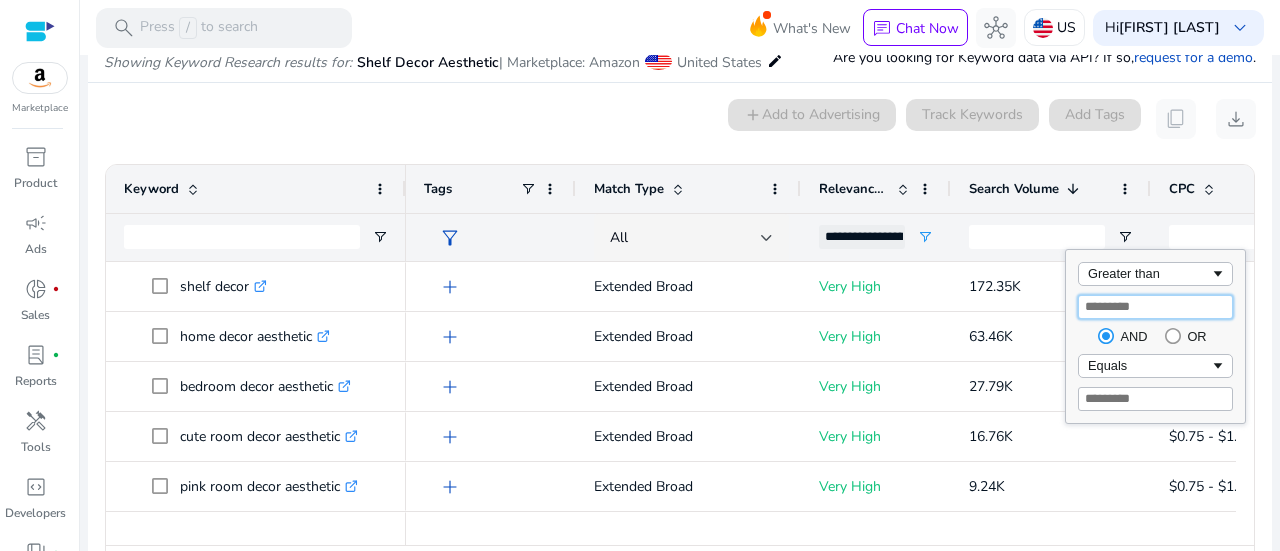 type on "****" 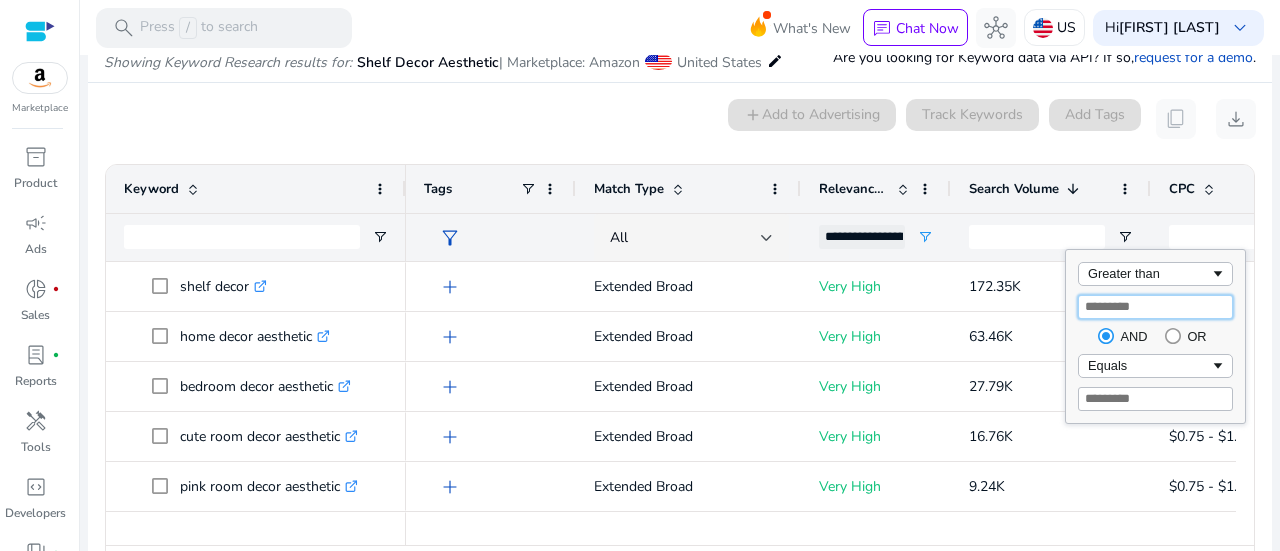 type on "****" 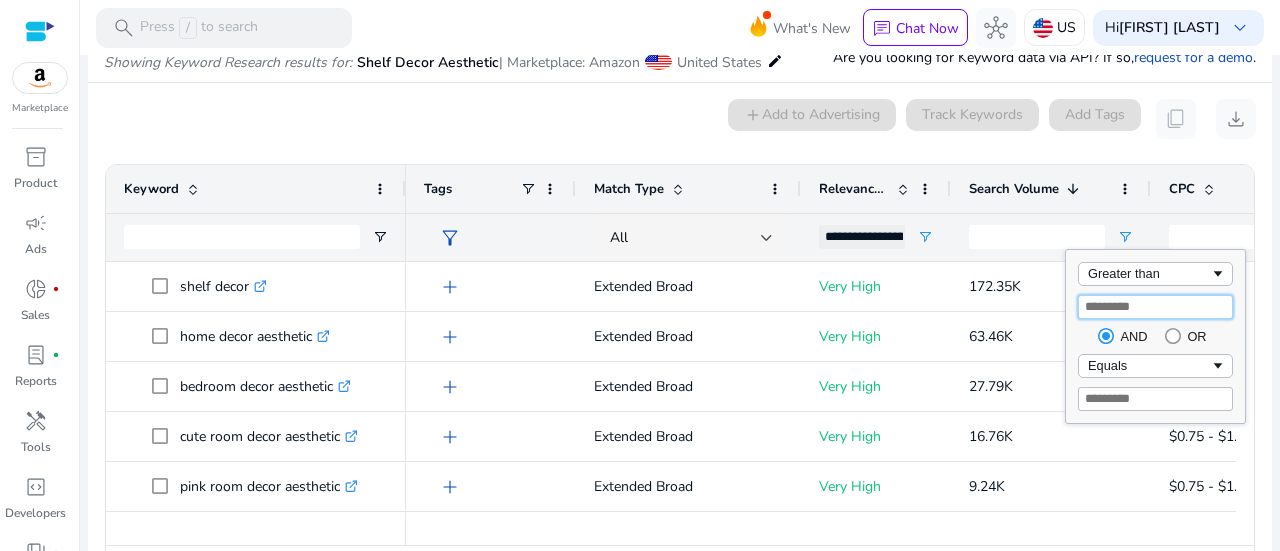 type on "****" 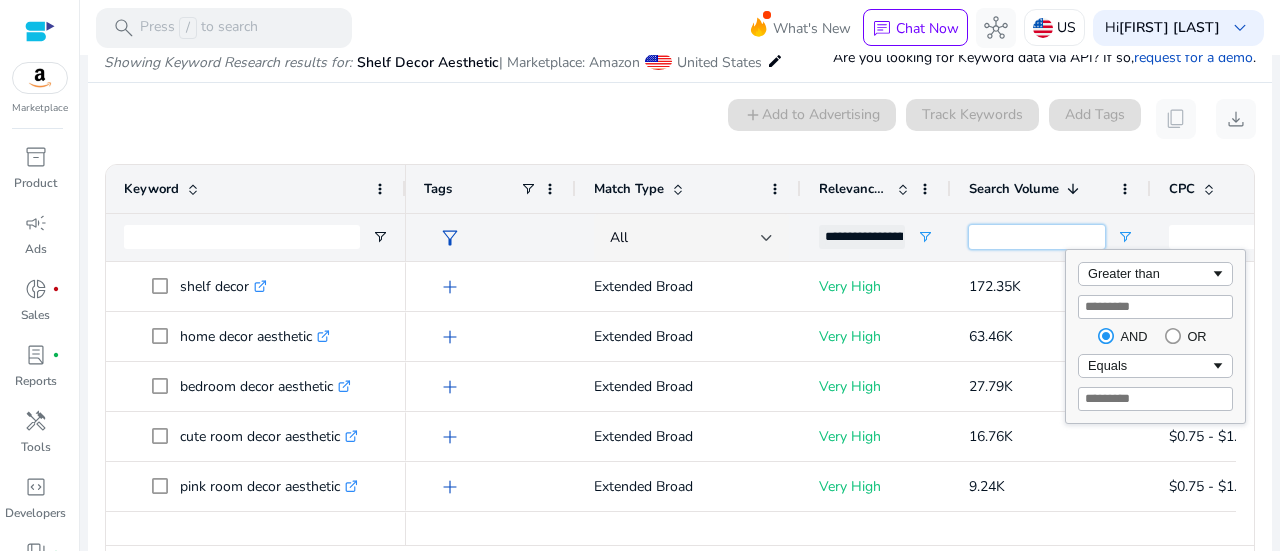 click on "****" at bounding box center (1037, 237) 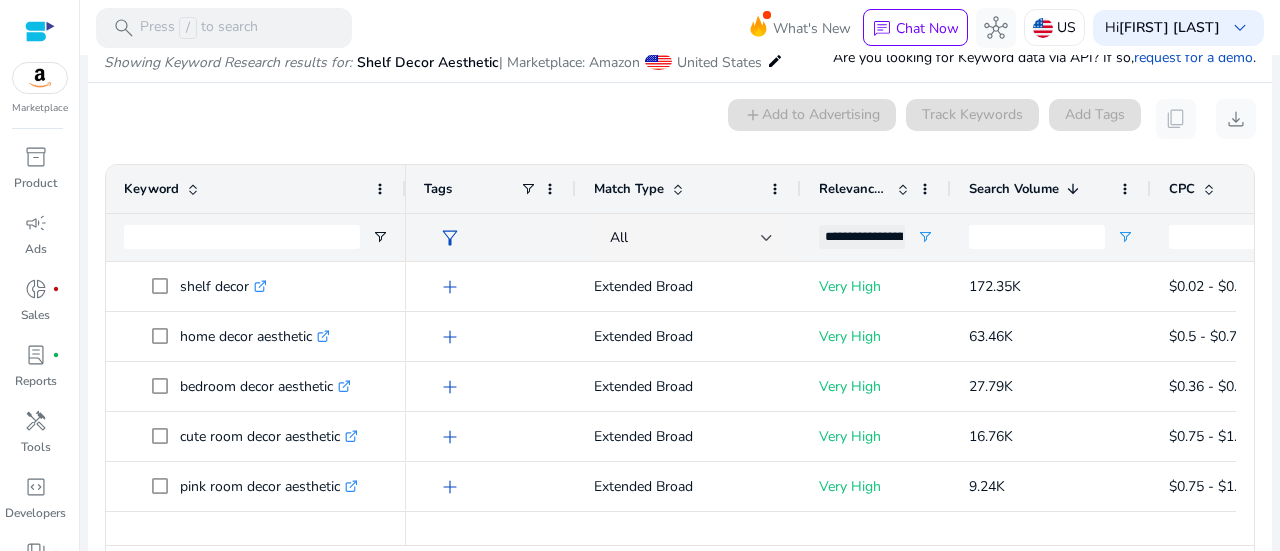 click on "0 keyword(s) selected  add  Add to Advertising   Track Keywords   Add Tags   content_copy   download" at bounding box center [680, 119] 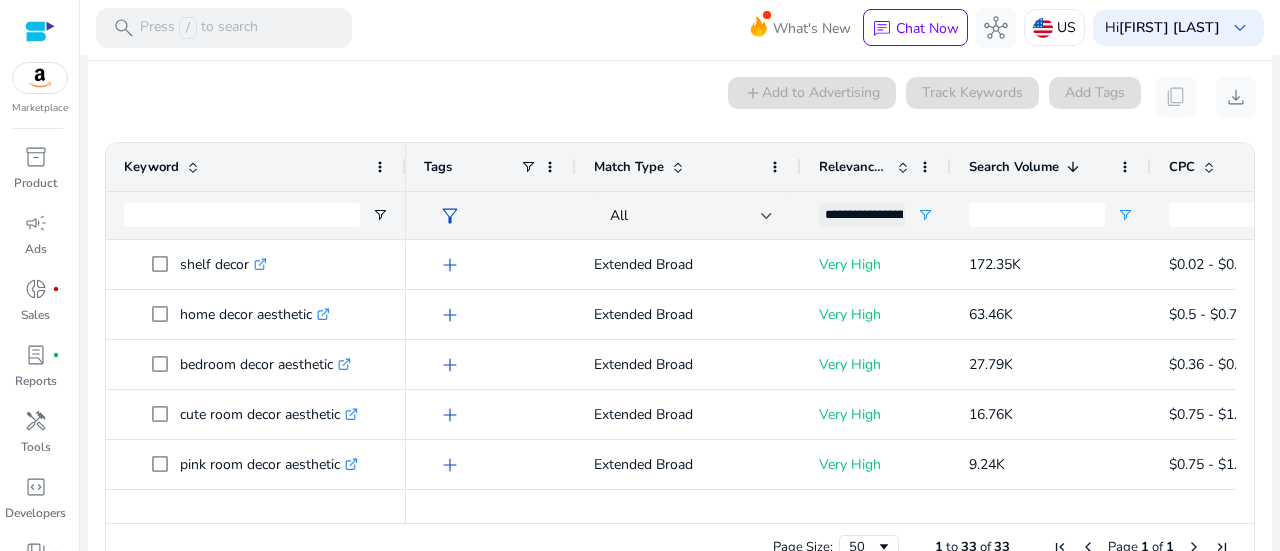 scroll, scrollTop: 272, scrollLeft: 0, axis: vertical 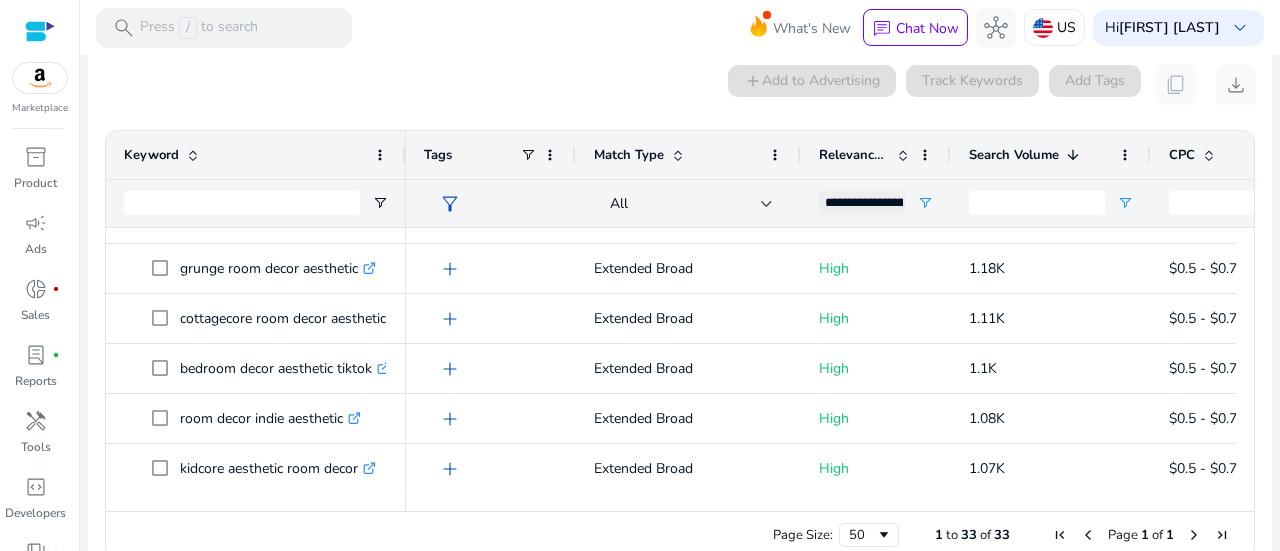 click on "0 keyword(s) selected  add  Add to Advertising   Track Keywords   Add Tags   content_copy   download  1 to 33 of 33. Page 1 of 1
Drag here to set row groups Drag here to set column labels
Keyword
Tags
1" at bounding box center (680, 317) 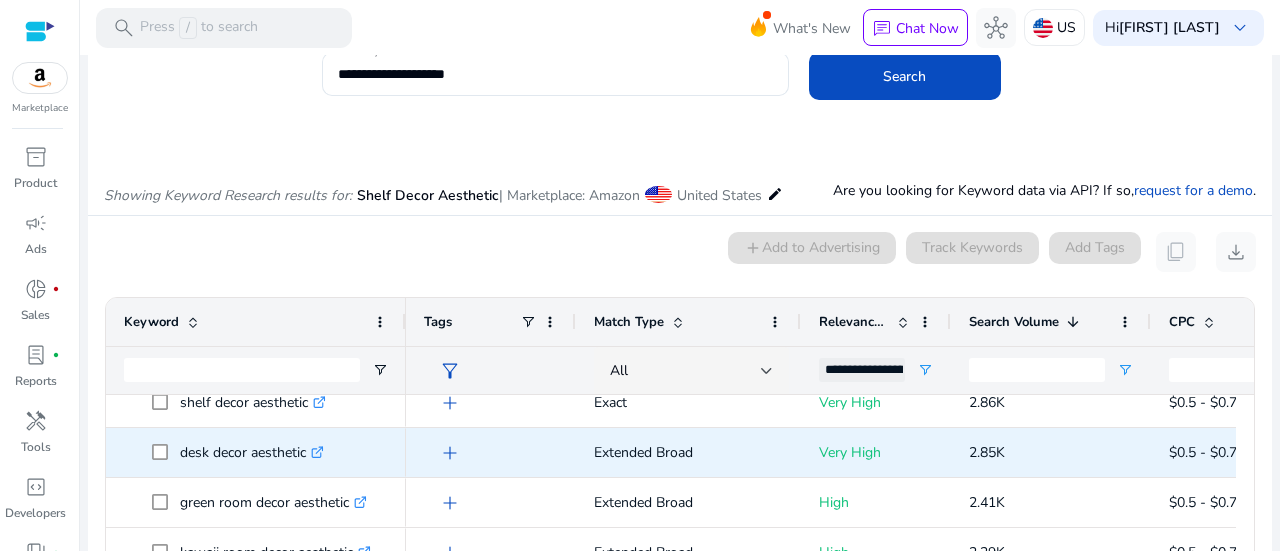 click on ".st0{fill:#2c8af8}" 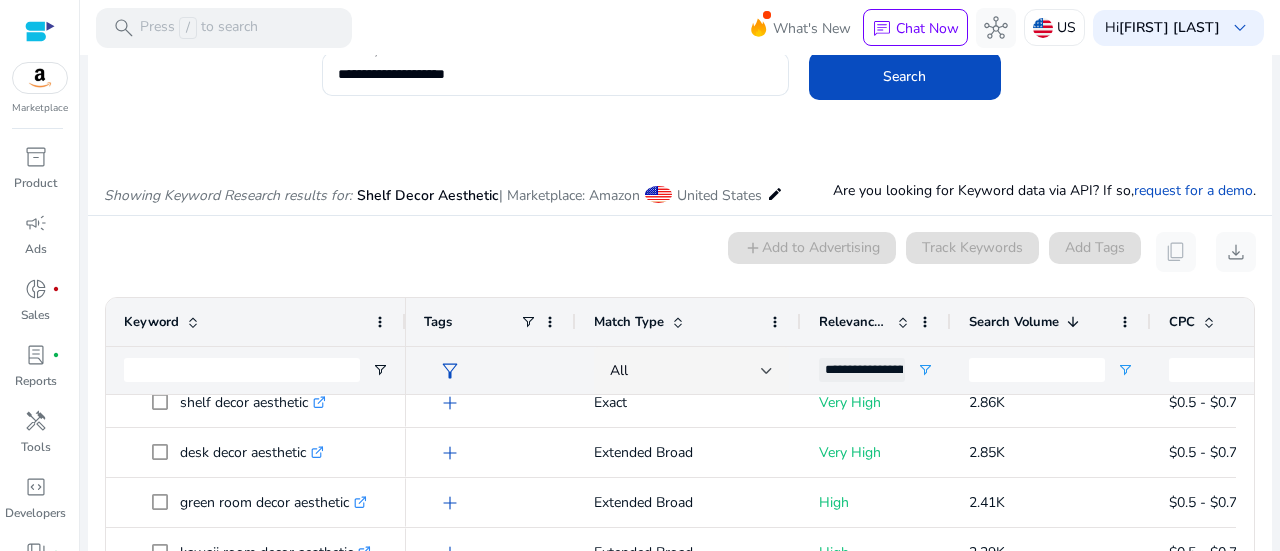 click on "**********" 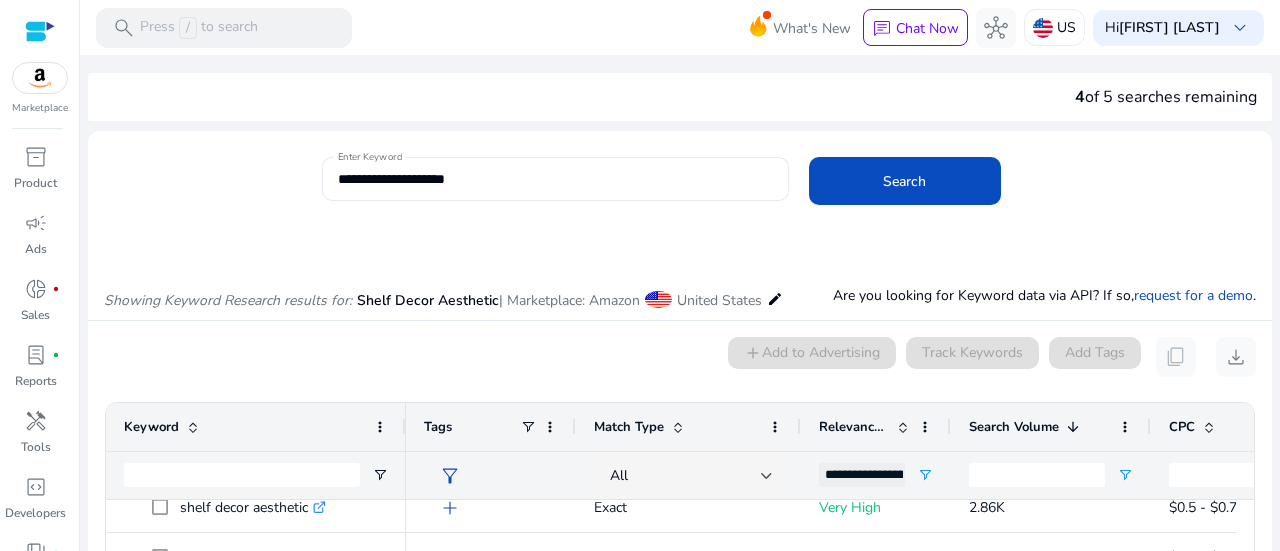 click on "**********" at bounding box center [555, 179] 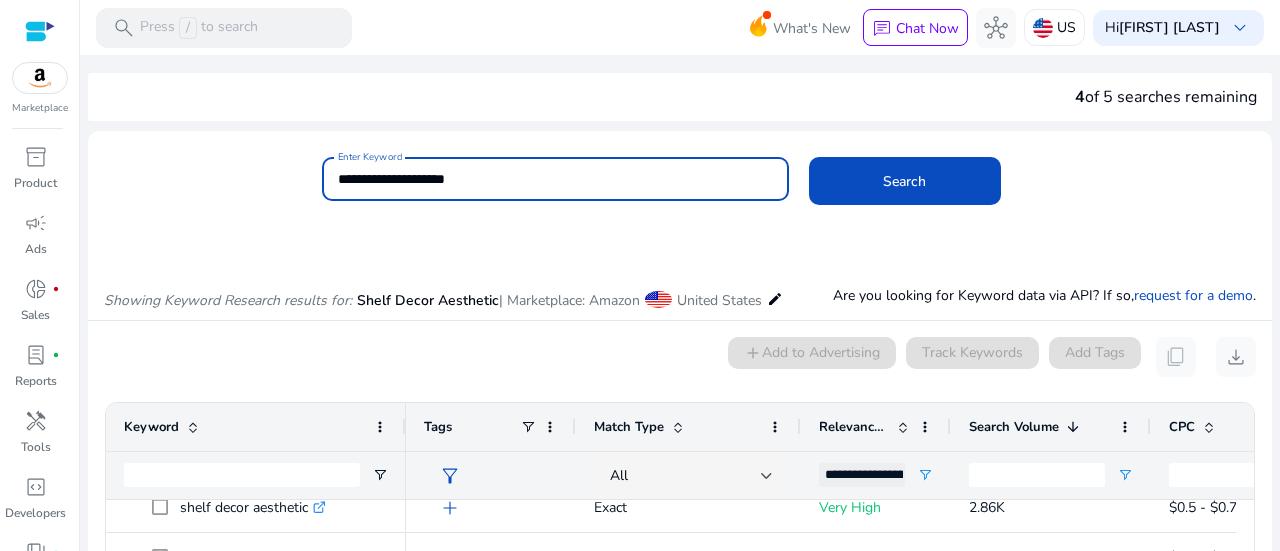 click on "**********" at bounding box center (555, 179) 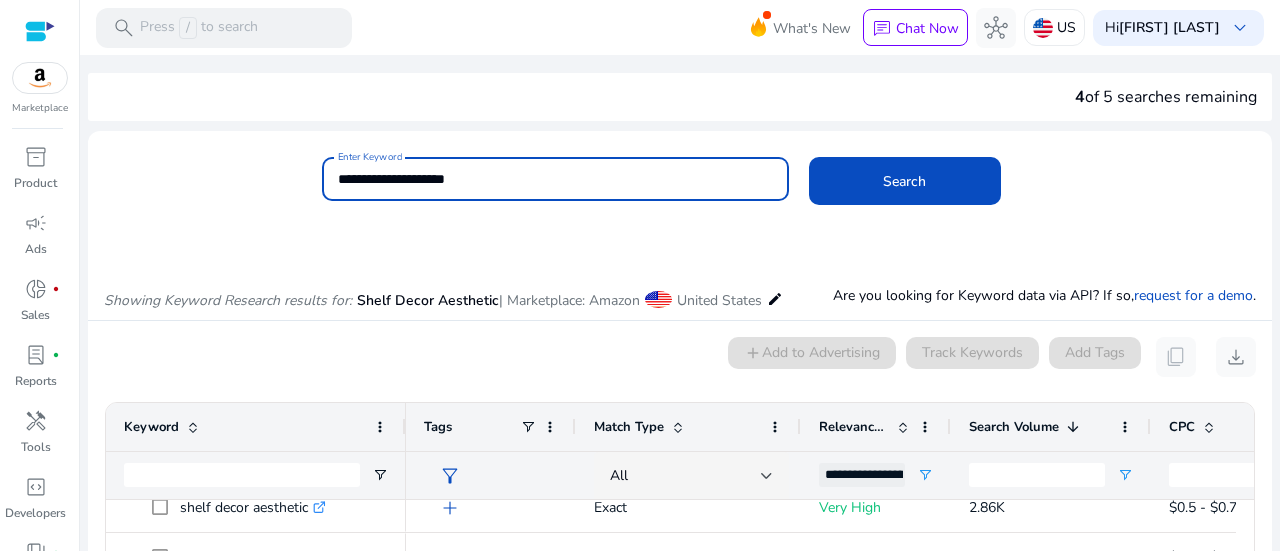 click on "**********" at bounding box center [555, 179] 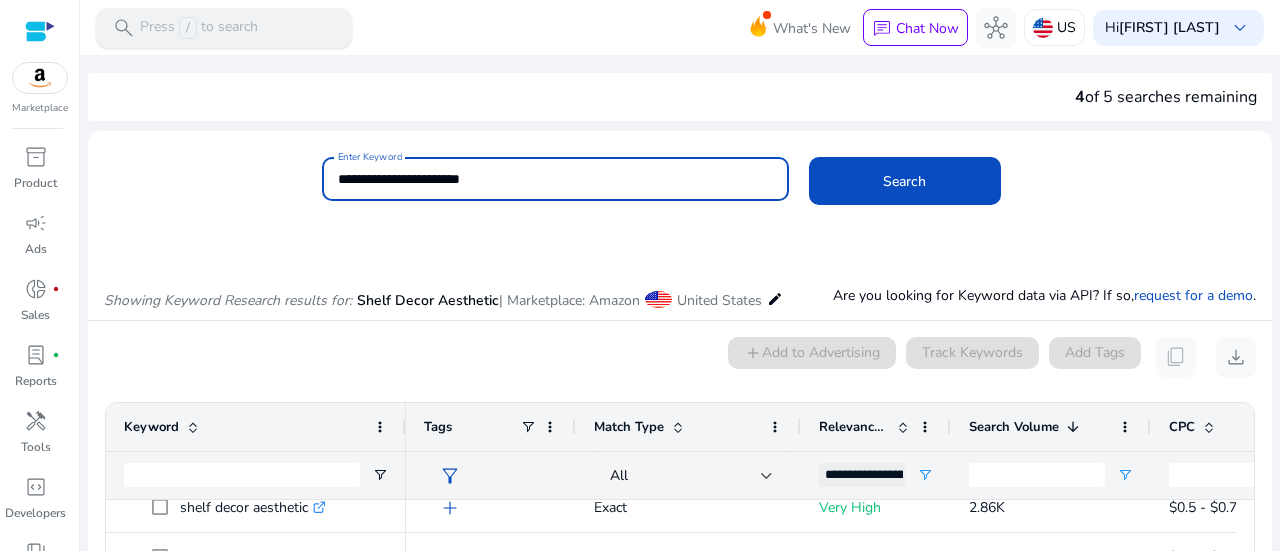type on "**********" 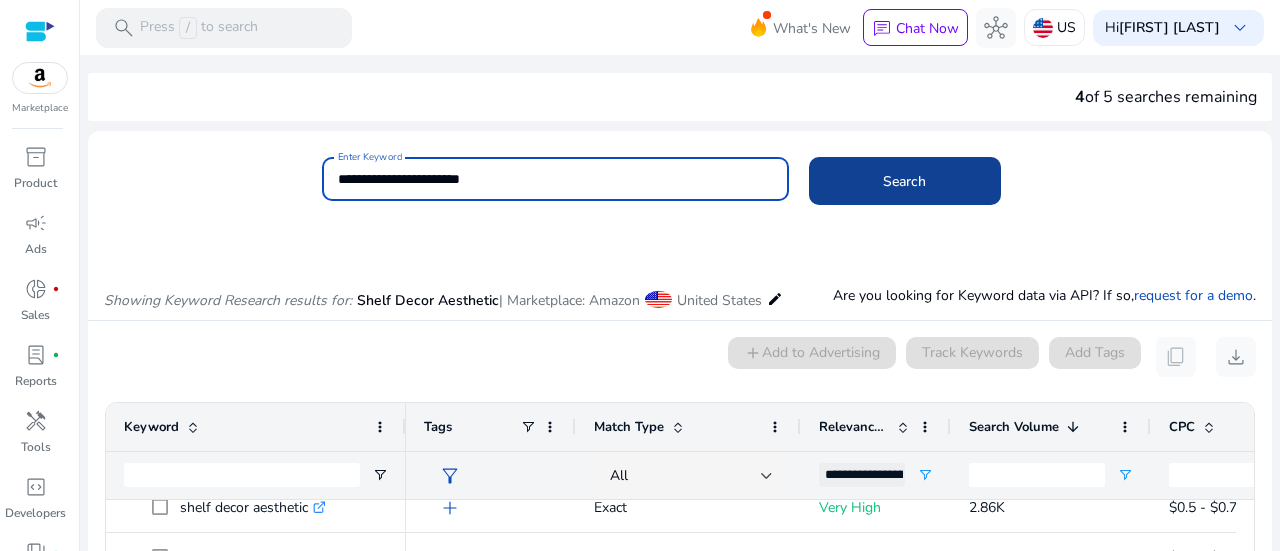 click on "Search" 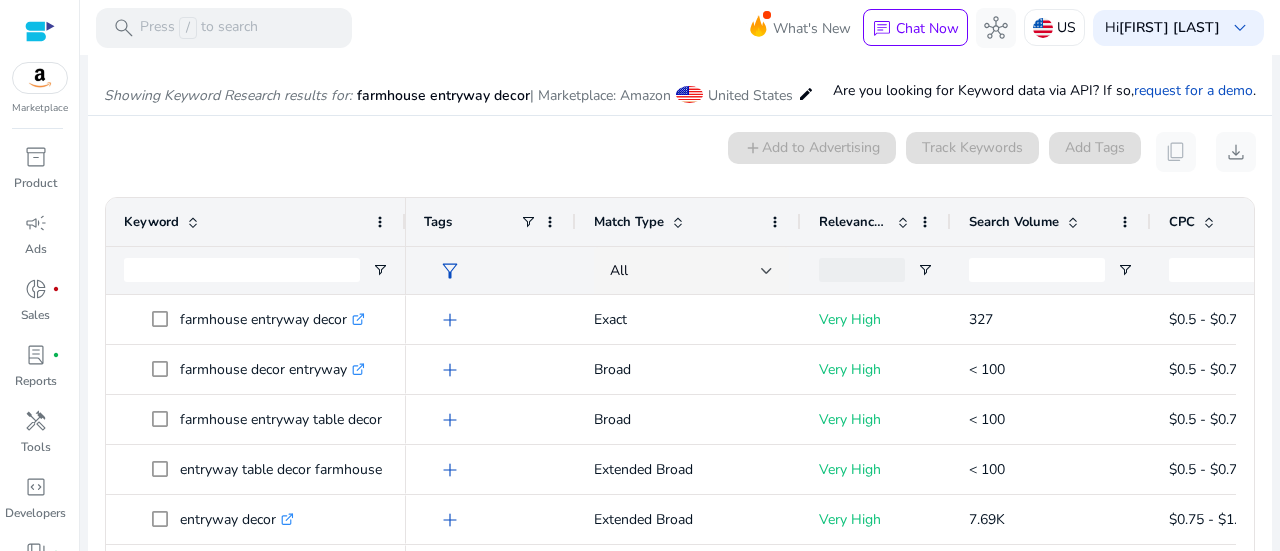 scroll, scrollTop: 238, scrollLeft: 0, axis: vertical 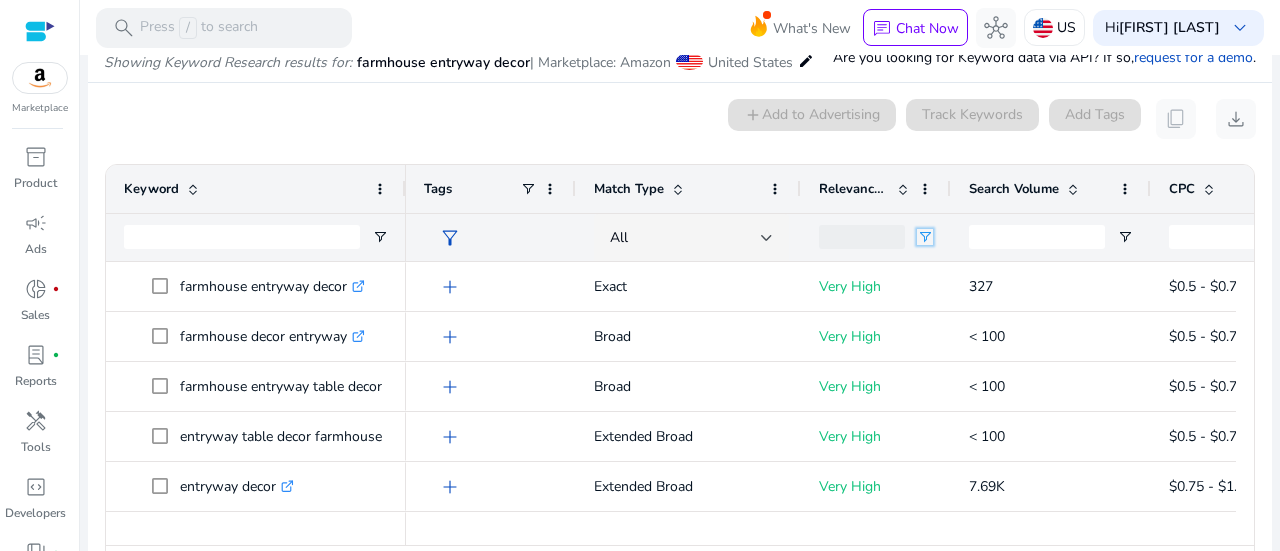 click at bounding box center (925, 237) 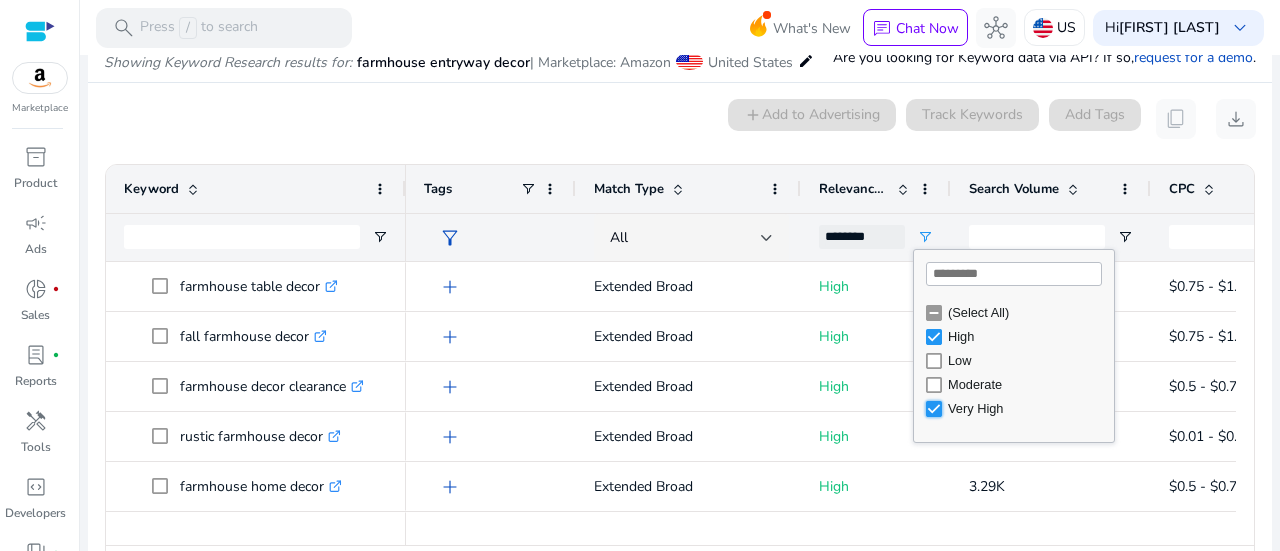 type on "**********" 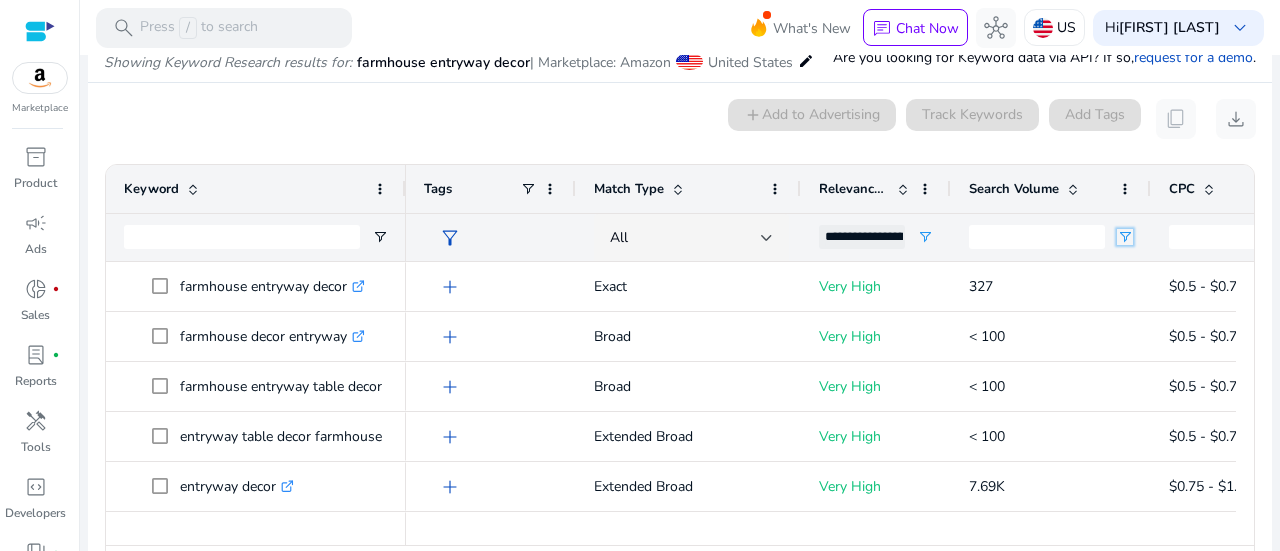 click at bounding box center [1125, 237] 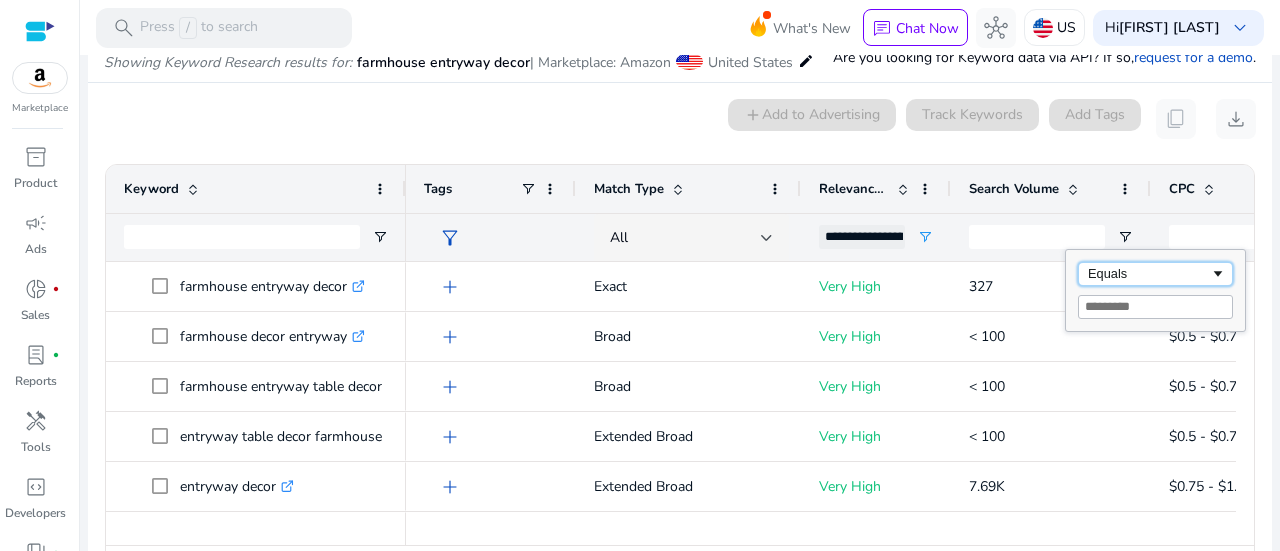 click on "Equals" at bounding box center (1149, 273) 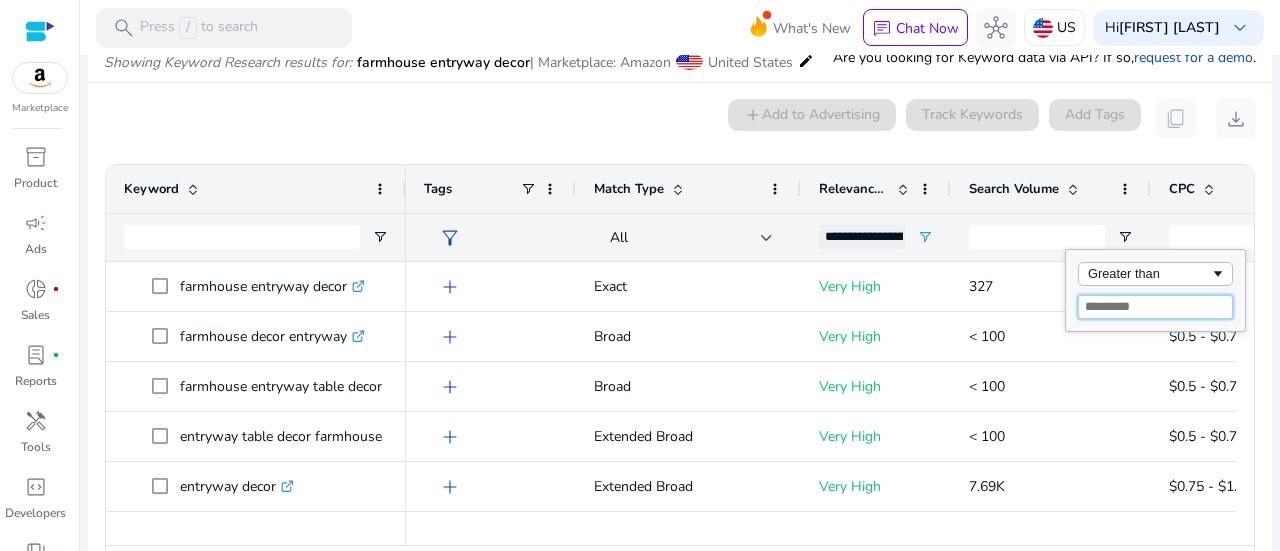 click at bounding box center [1155, 307] 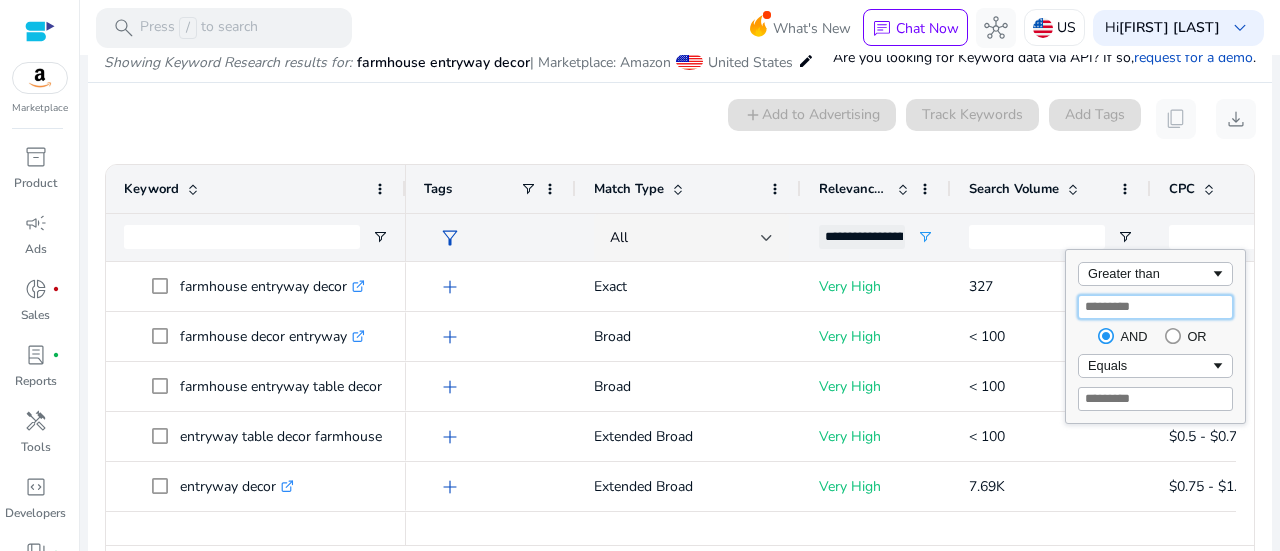 type on "****" 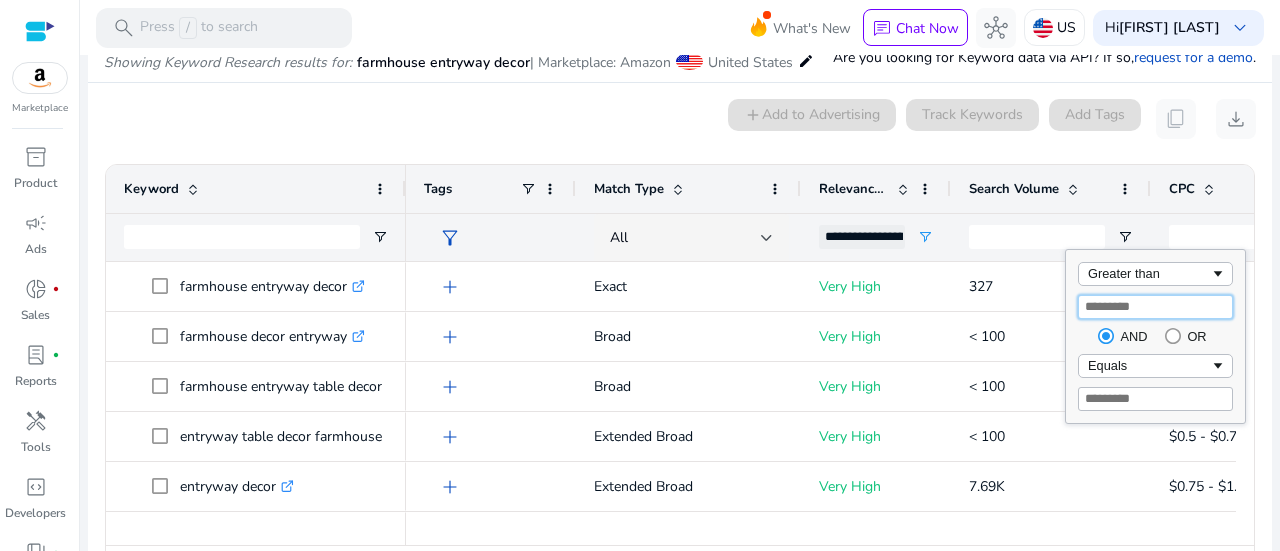 type on "****" 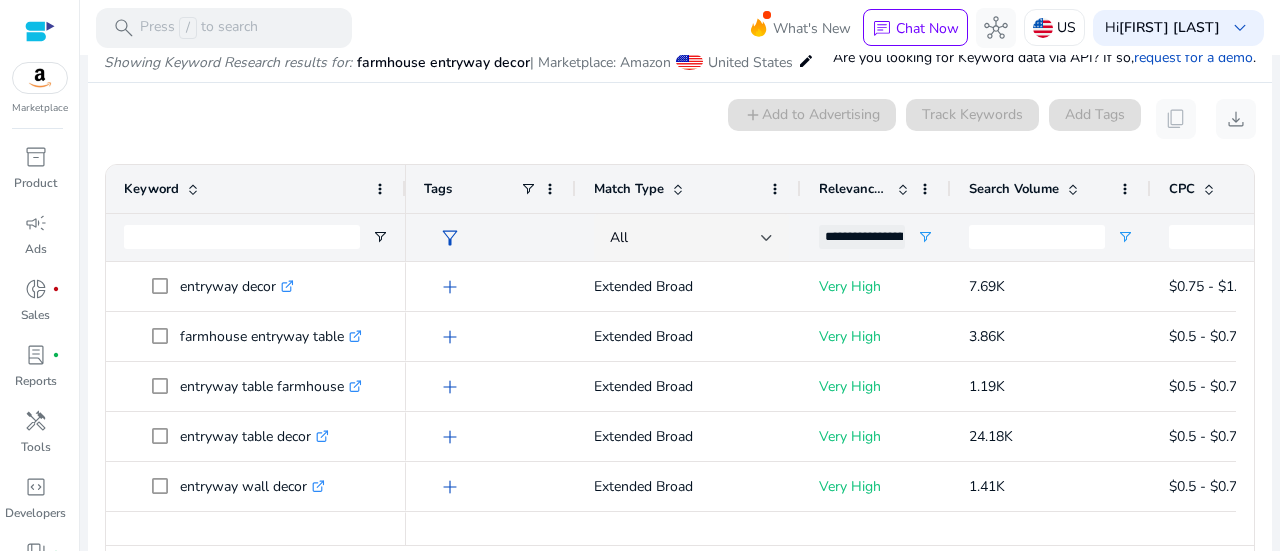 click on "0 keyword(s) selected  add  Add to Advertising   Track Keywords   Add Tags   content_copy   download" at bounding box center [680, 119] 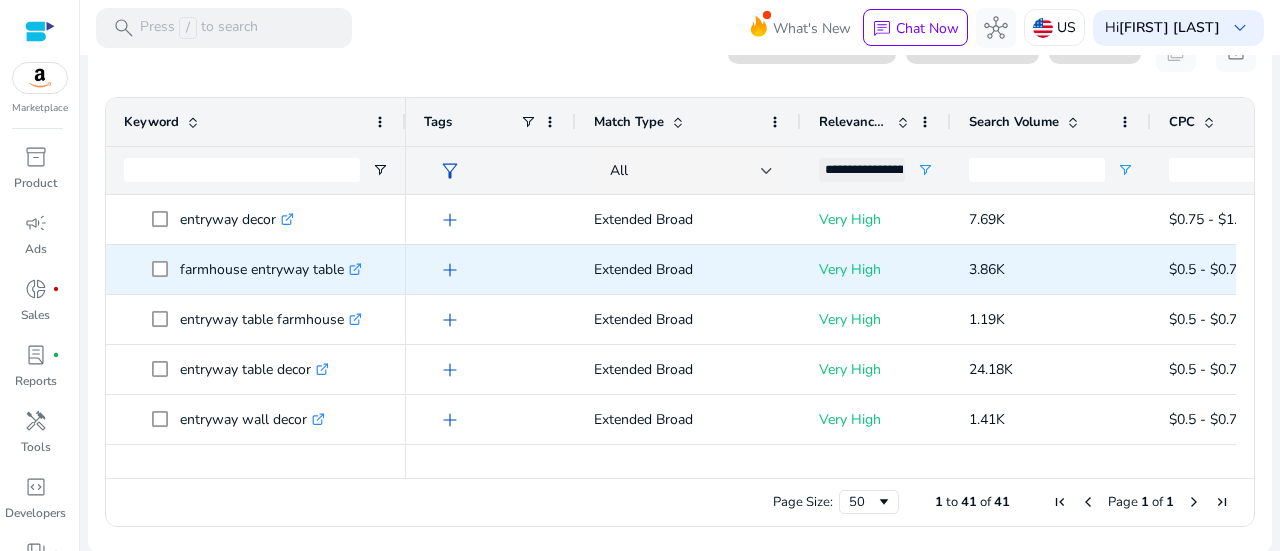 scroll, scrollTop: 306, scrollLeft: 0, axis: vertical 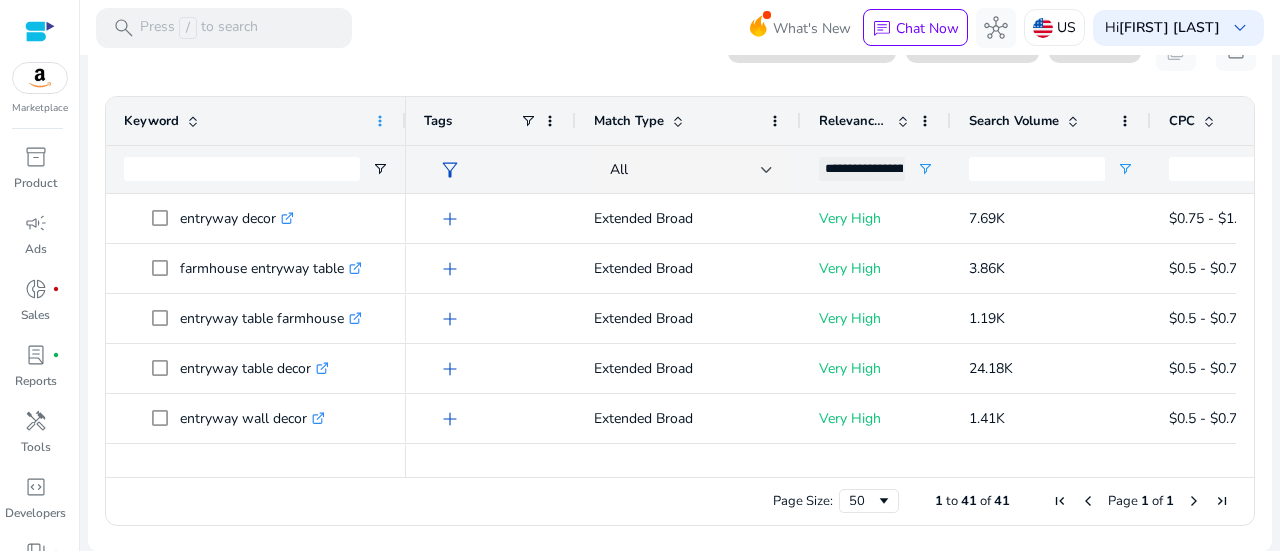click at bounding box center [380, 121] 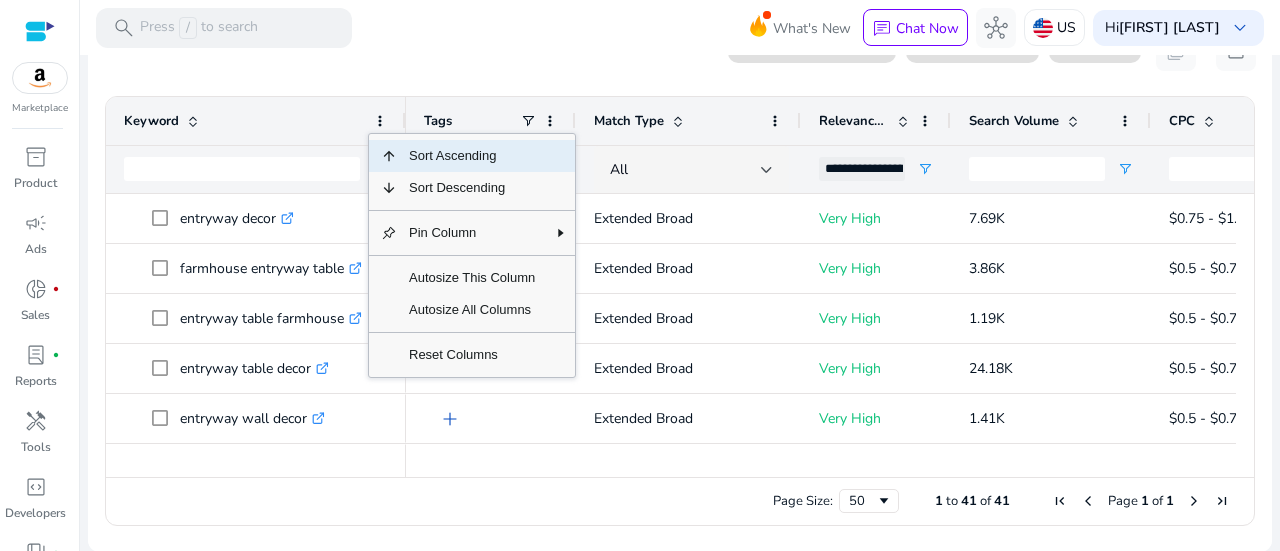 click on "search   Press  /  to search  What's New  chat  Chat Now  hub  US  Hi  Mel Richard  keyboard_arrow_down" at bounding box center [680, 27] 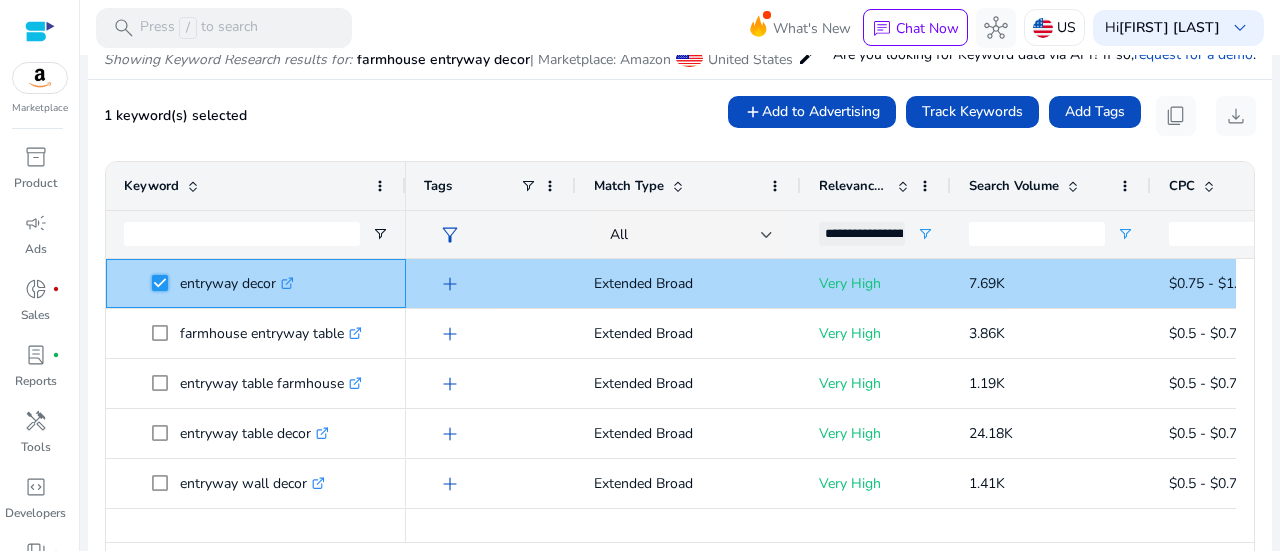 scroll, scrollTop: 239, scrollLeft: 0, axis: vertical 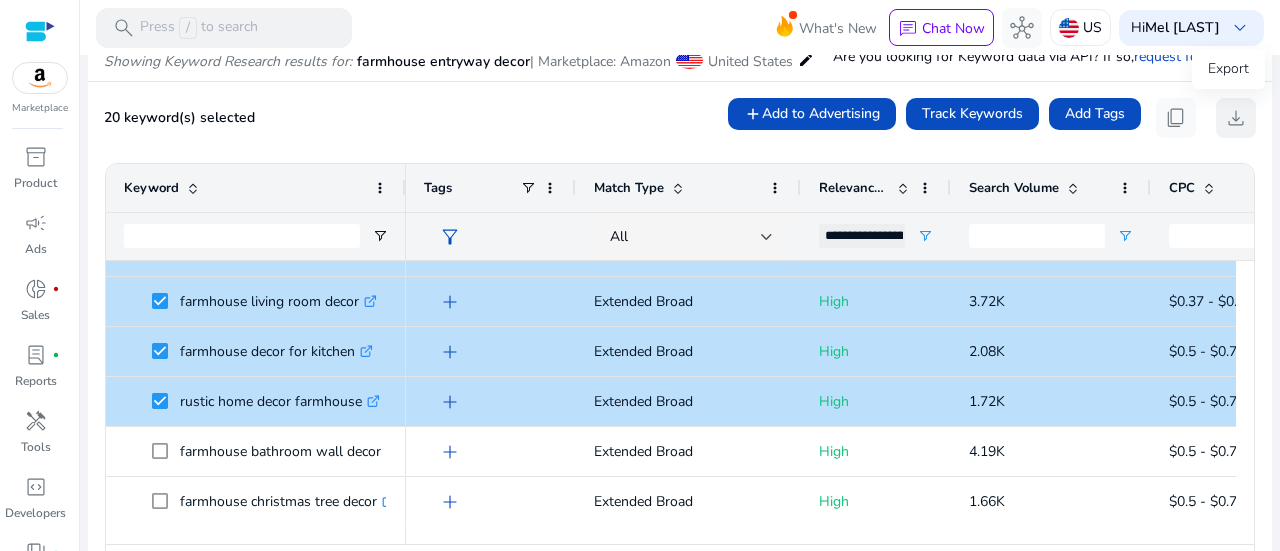 click on "download" 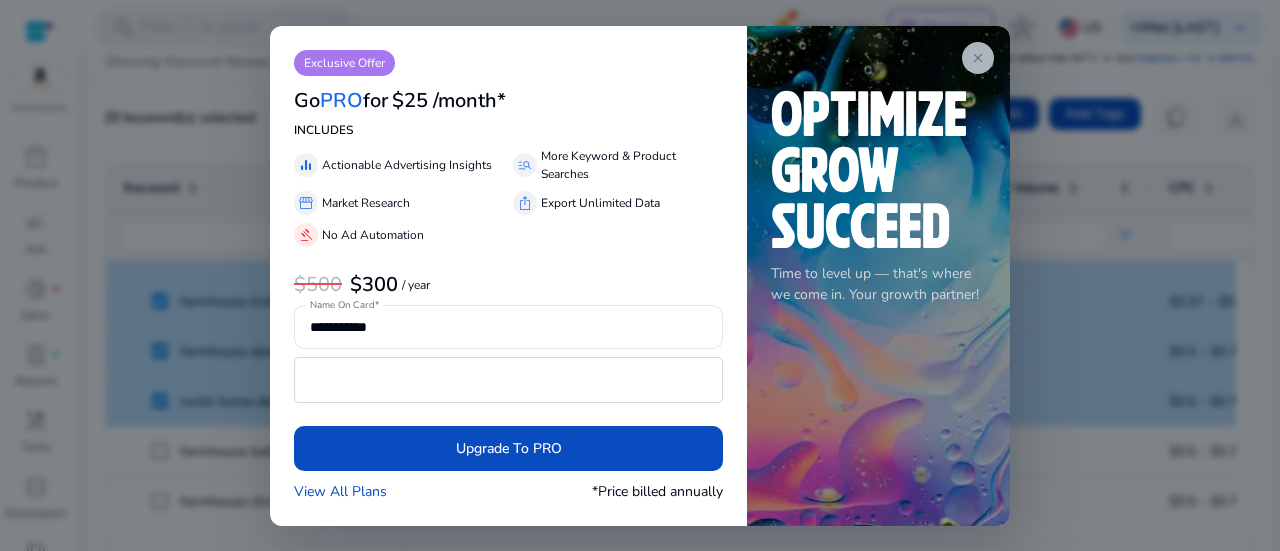 click on "close" at bounding box center [978, 58] 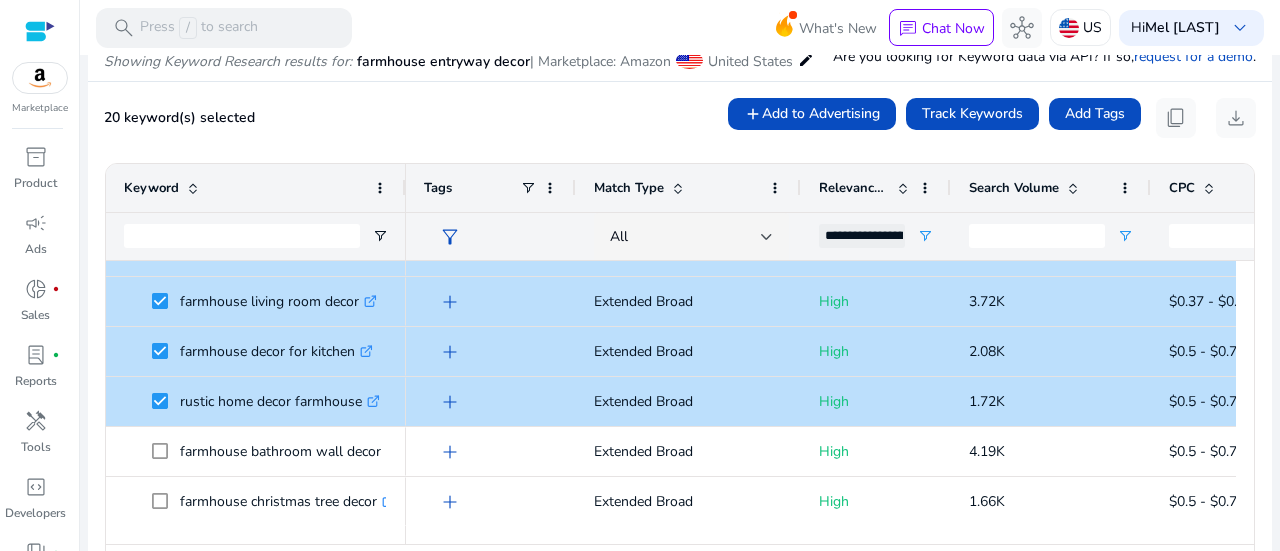 click on "20 keyword(s) selected  add  Add to Advertising   Track Keywords   Add Tags   content_copy   download" at bounding box center (680, 118) 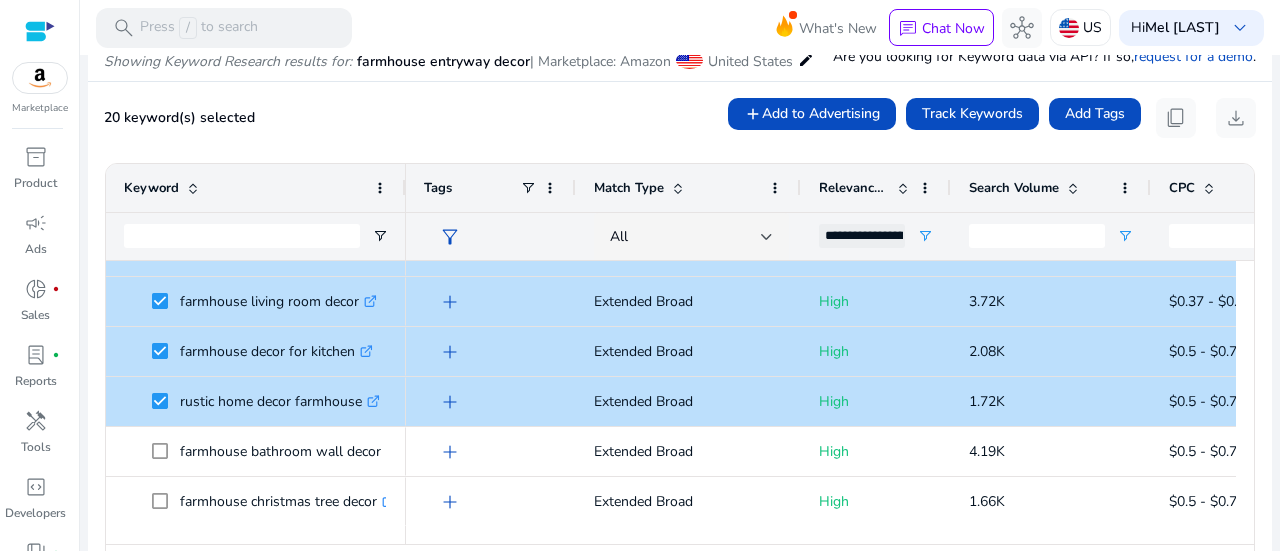 click on "20 keyword(s) selected  add  Add to Advertising   Track Keywords   Add Tags   content_copy   download" at bounding box center (680, 118) 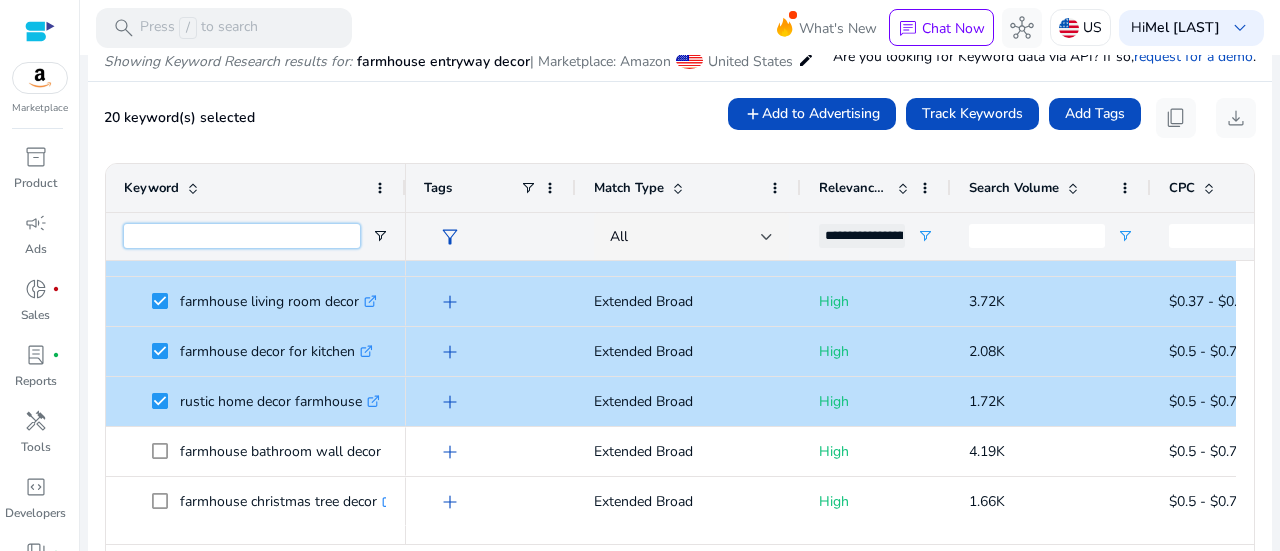 click at bounding box center [242, 236] 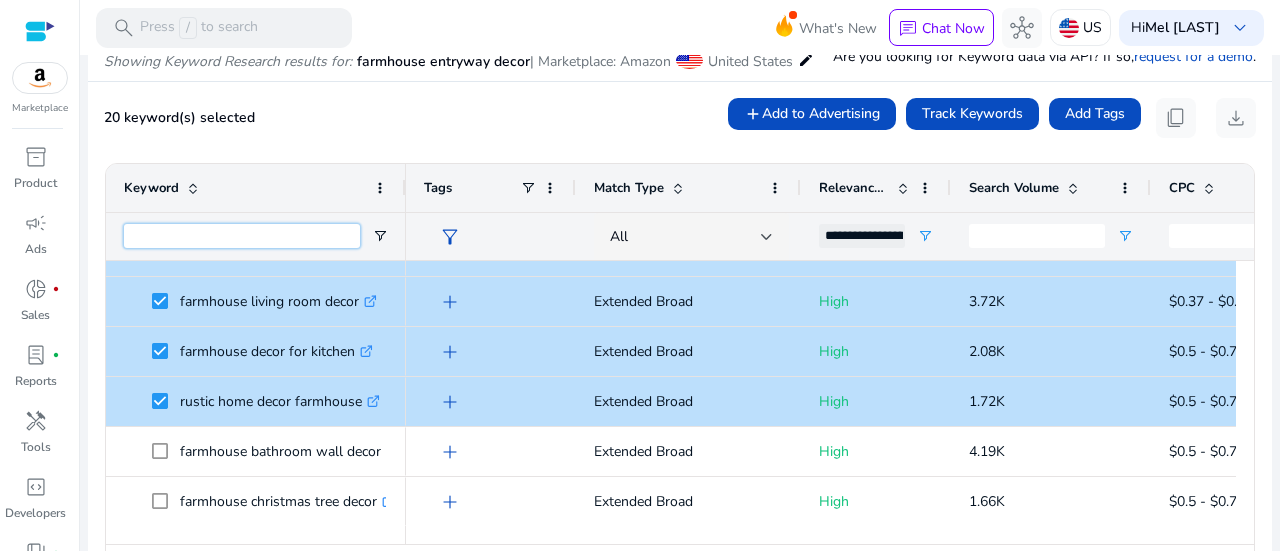 click at bounding box center (242, 236) 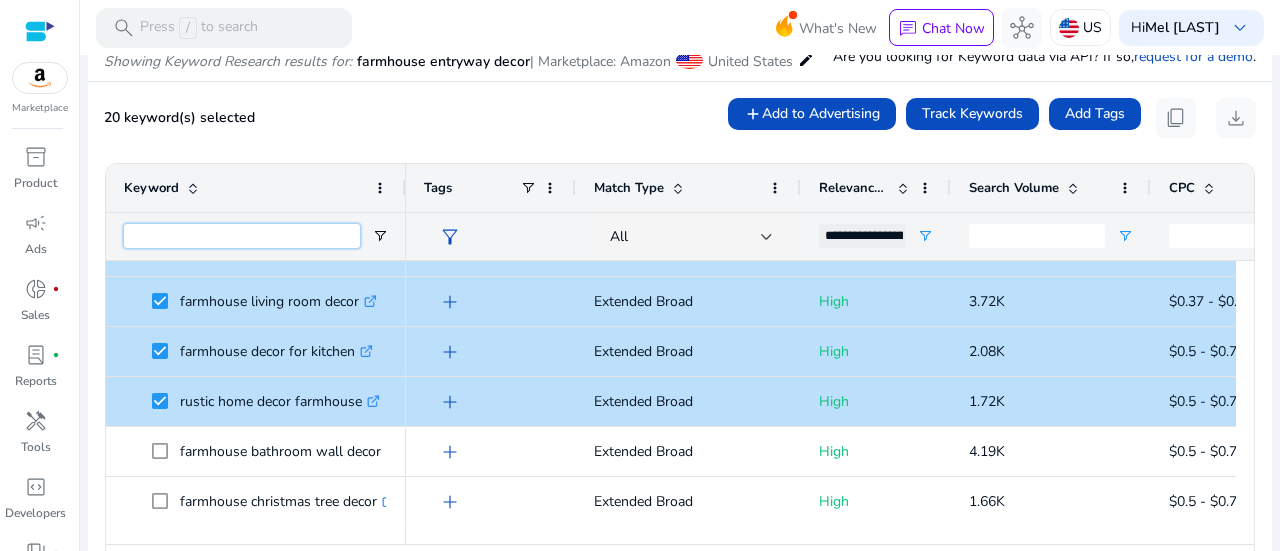 click at bounding box center (242, 236) 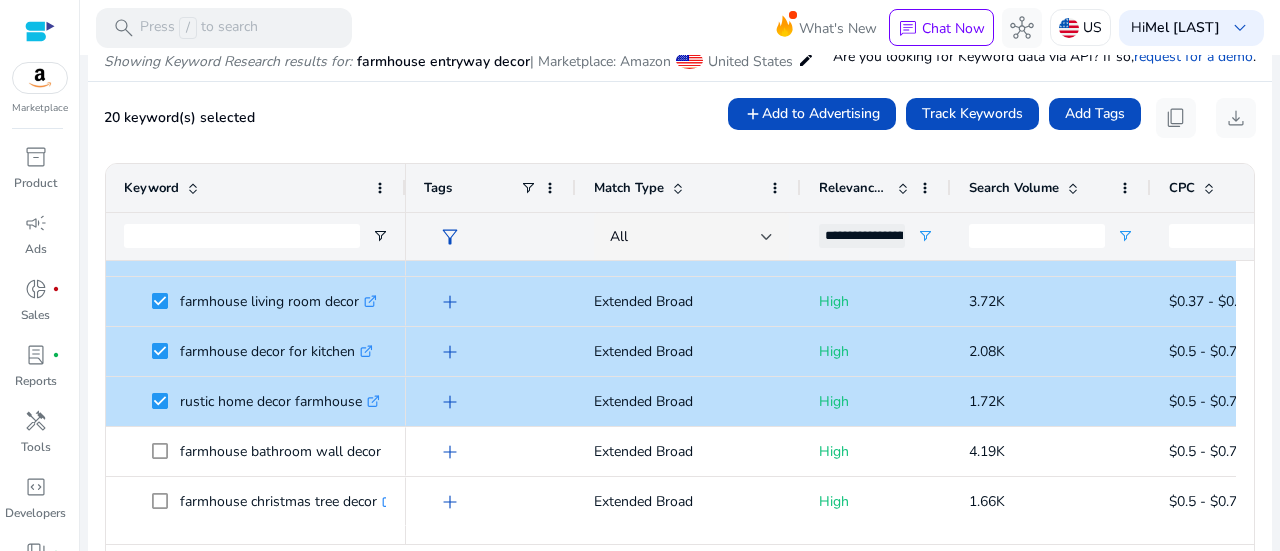 click on "20 keyword(s) selected  add  Add to Advertising   Track Keywords   Add Tags   content_copy   download" at bounding box center (680, 118) 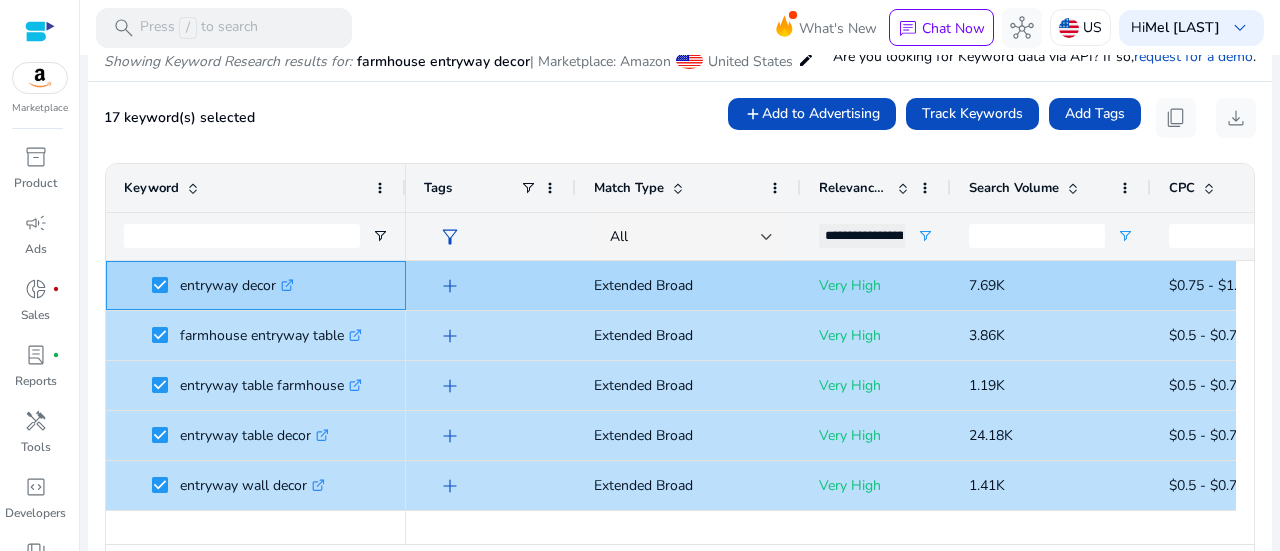 drag, startPoint x: 180, startPoint y: 287, endPoint x: 275, endPoint y: 293, distance: 95.189285 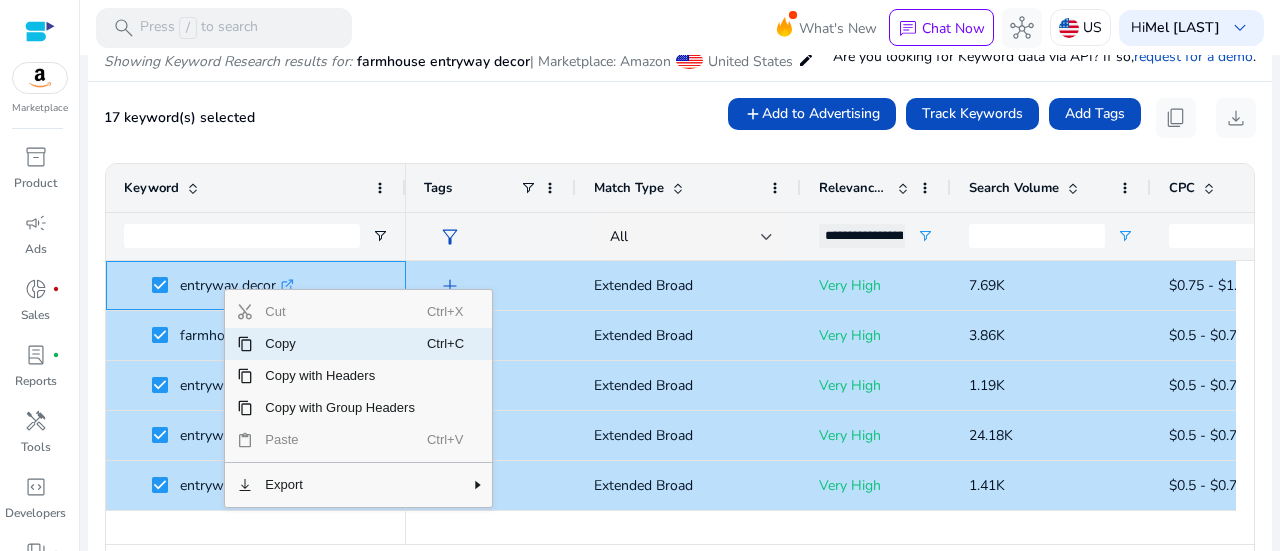 click on "Copy" at bounding box center [340, 344] 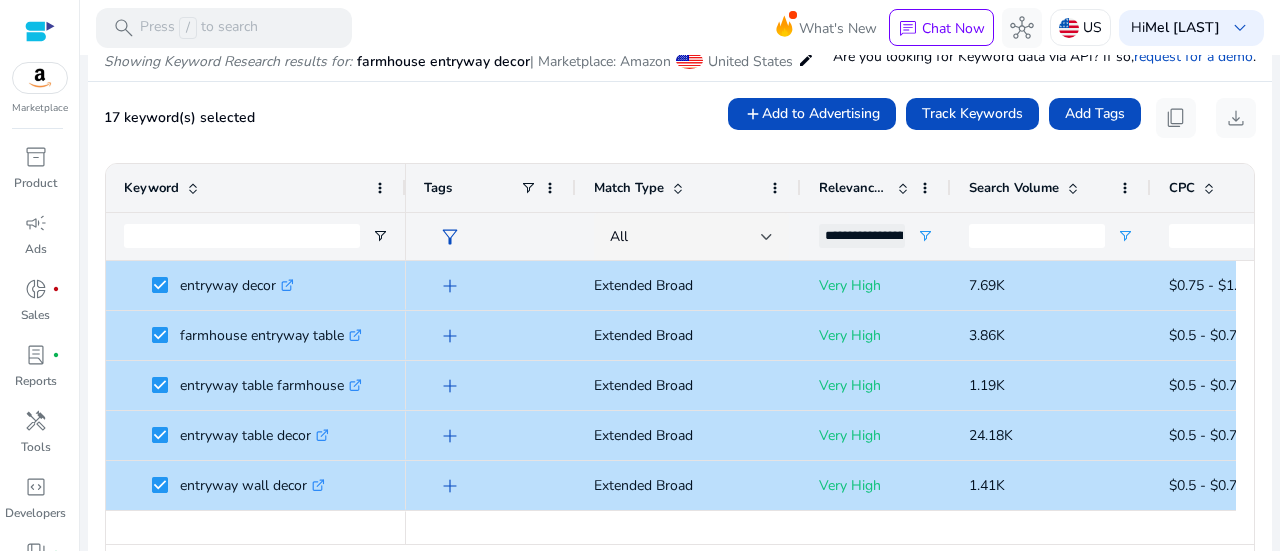 click on "17 keyword(s) selected add Add to Advertising Track Keywords Add Tags content_copy download Press SPACE to deselect this row. Drag here to set row groups Drag here to set column labels Keyword Match Type 39" at bounding box center [680, 350] 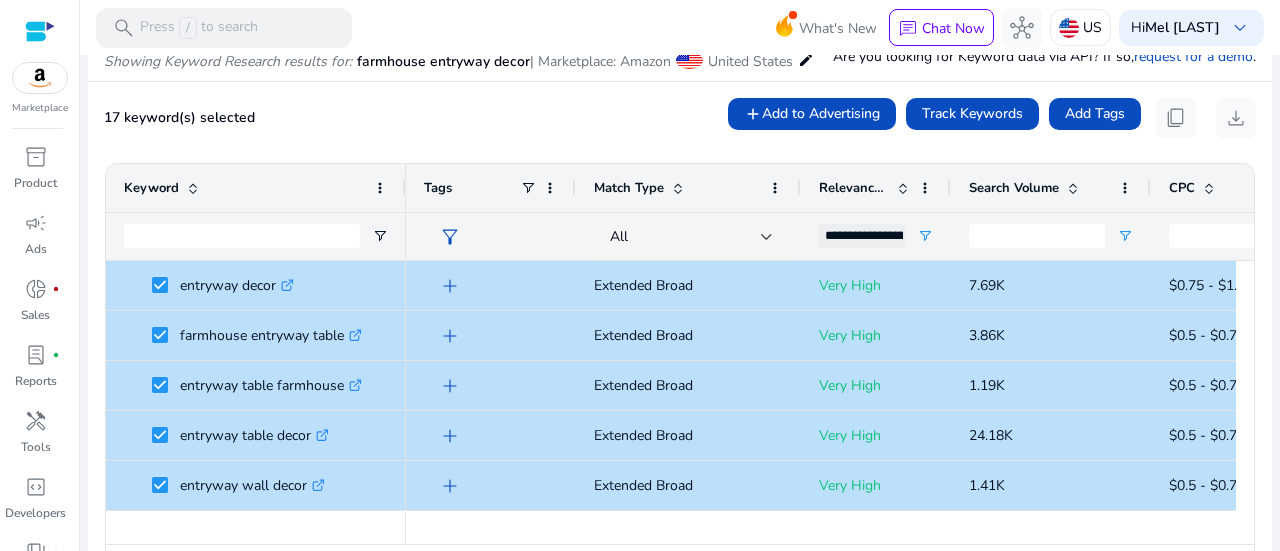 click on "17 keyword(s) selected  add  Add to Advertising   Track Keywords   Add Tags   content_copy   download" at bounding box center [680, 118] 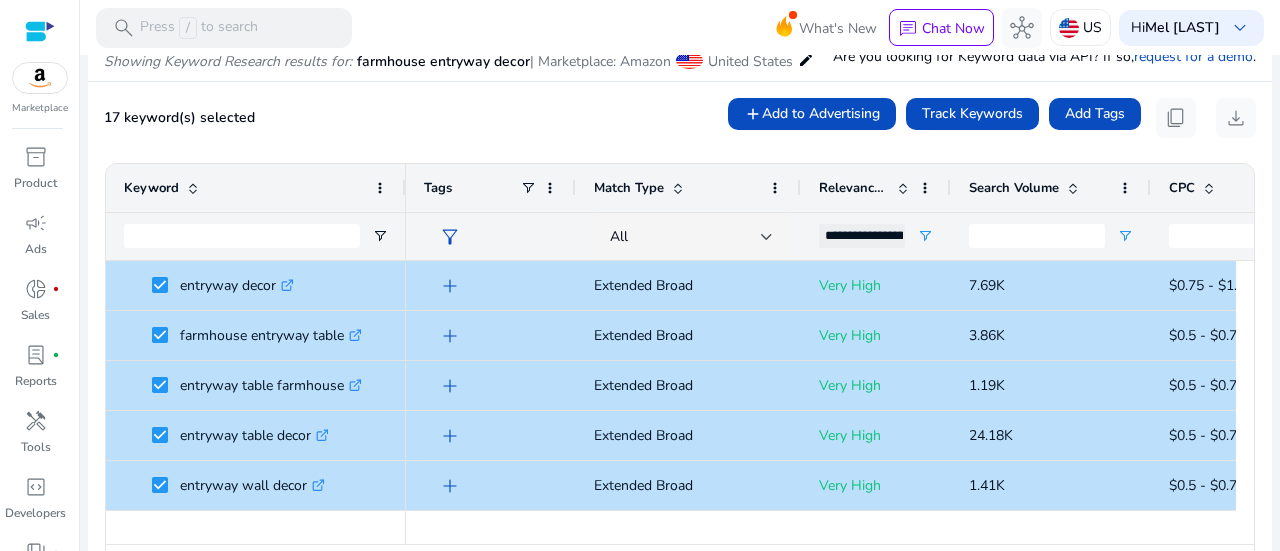 click on "17 keyword(s) selected  add  Add to Advertising   Track Keywords   Add Tags   content_copy   download" at bounding box center (680, 118) 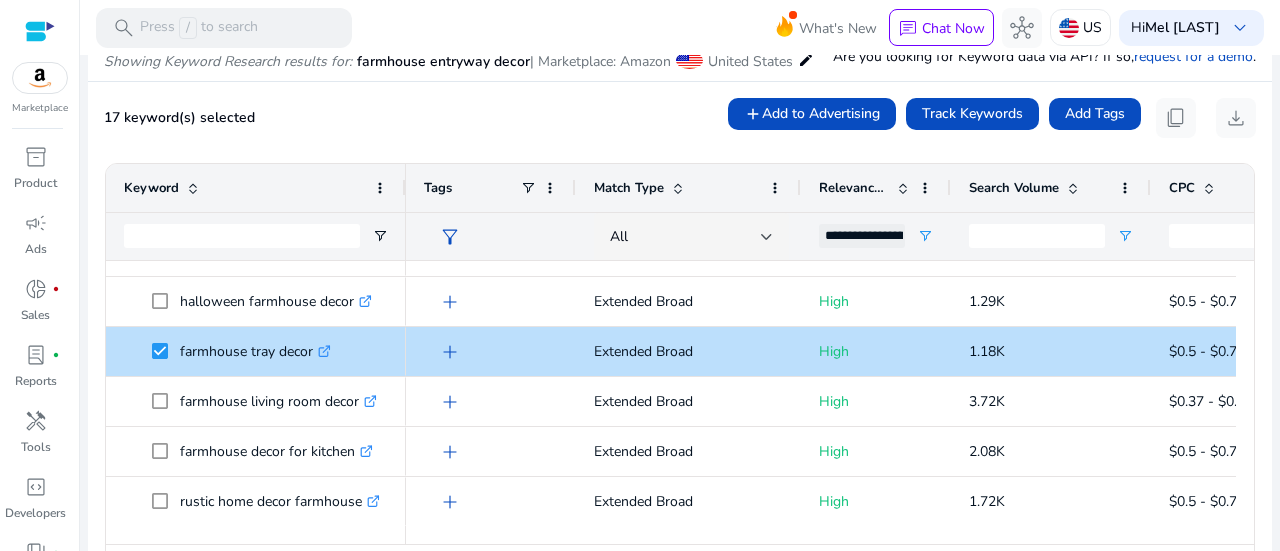 click on "17 keyword(s) selected  add  Add to Advertising   Track Keywords   Add Tags   content_copy   download" at bounding box center [680, 118] 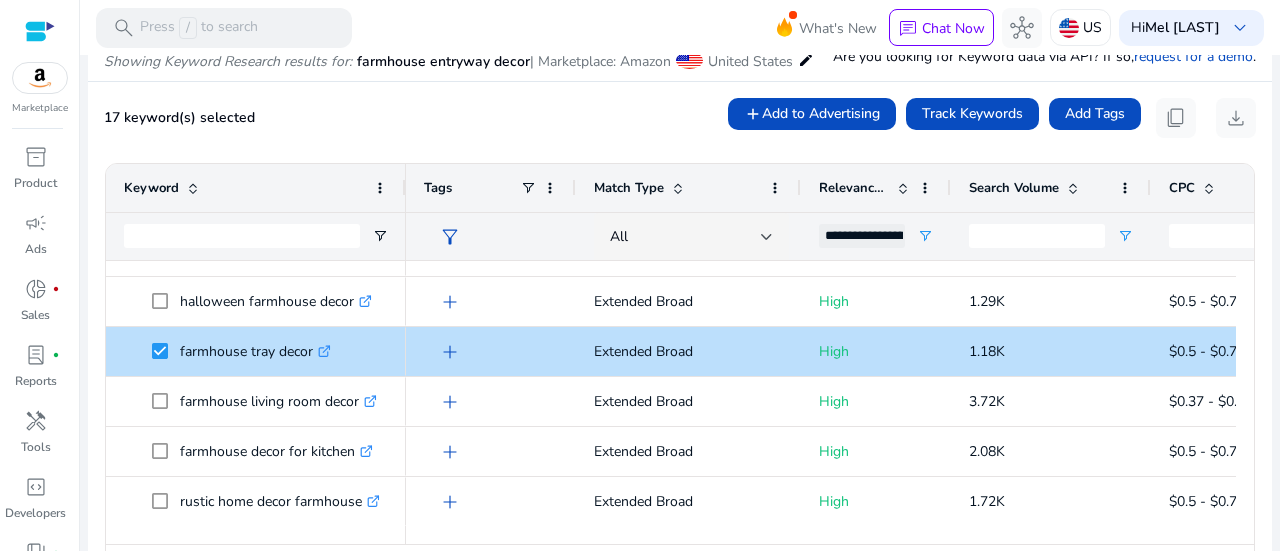 scroll, scrollTop: 0, scrollLeft: 0, axis: both 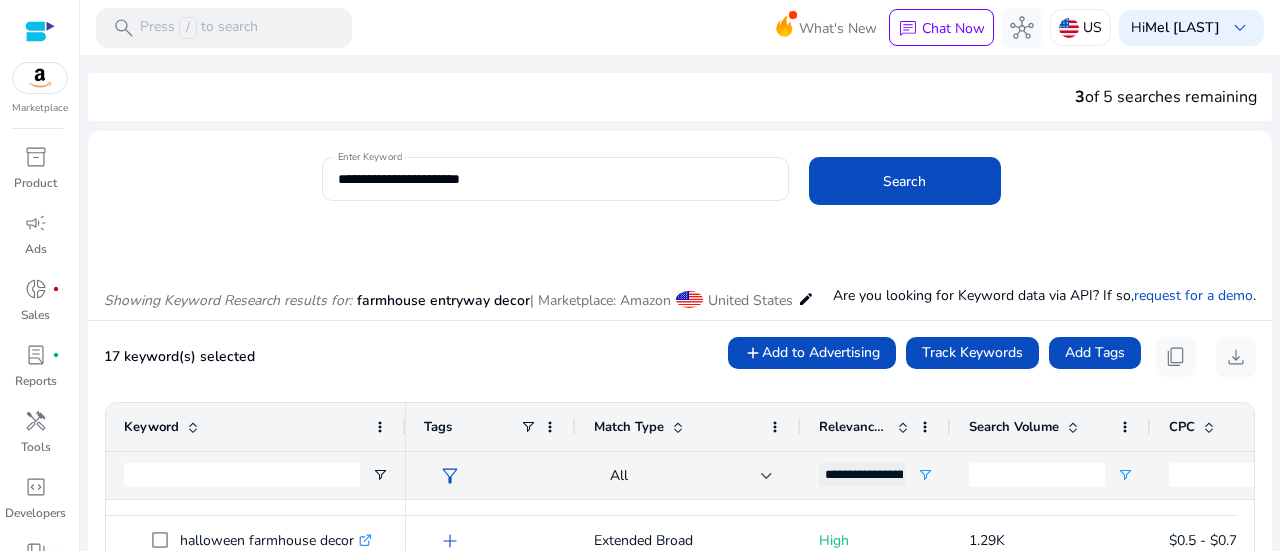 click on "**********" 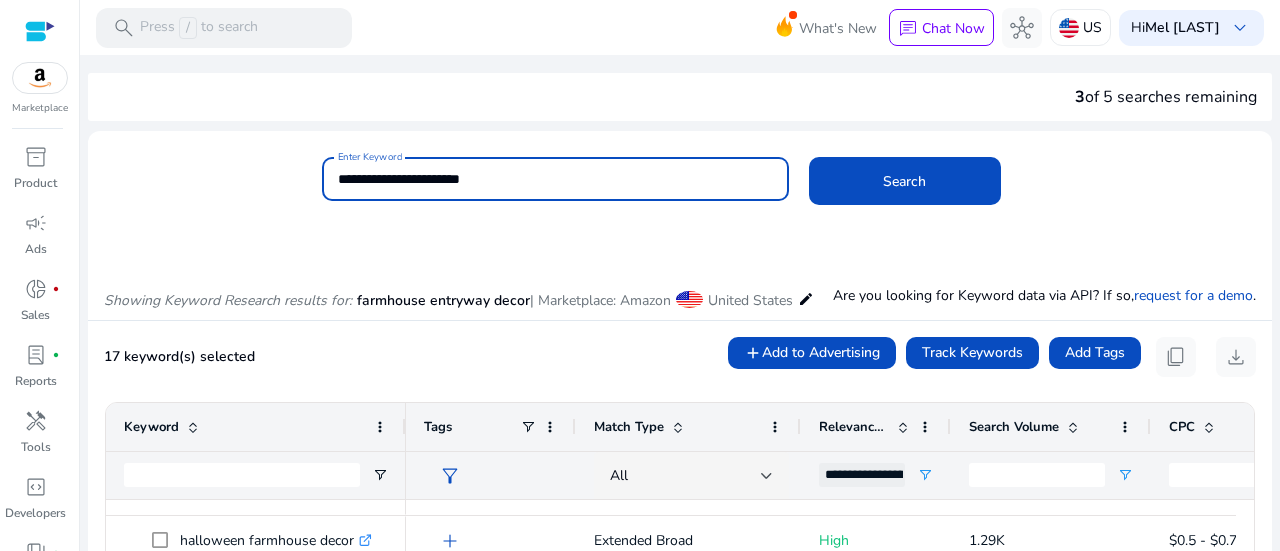 click on "**********" at bounding box center [555, 179] 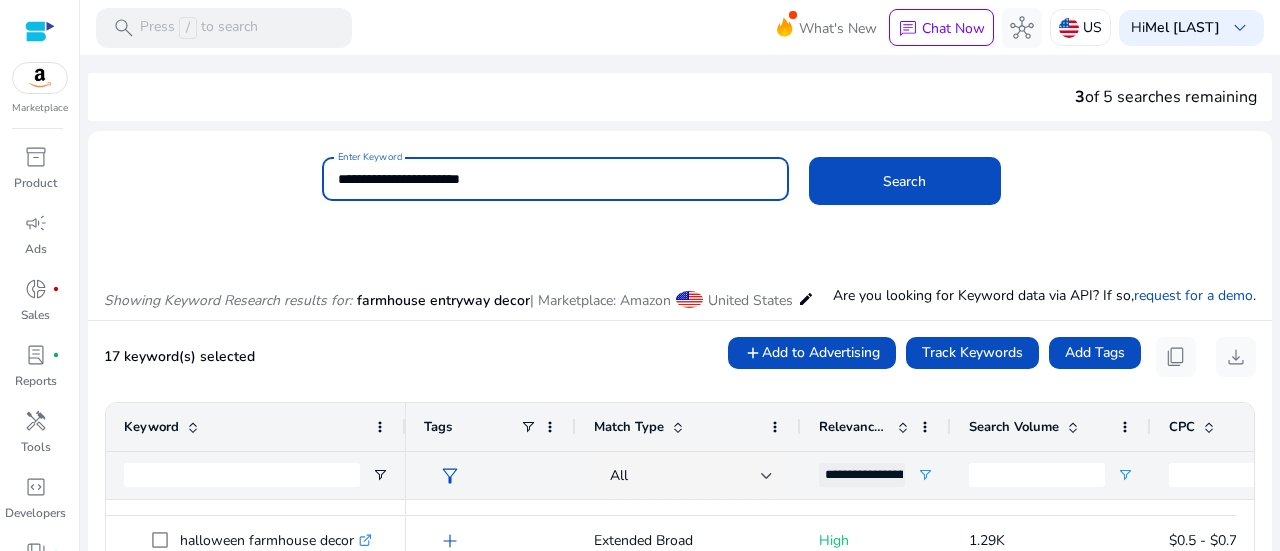 click on "**********" at bounding box center [555, 179] 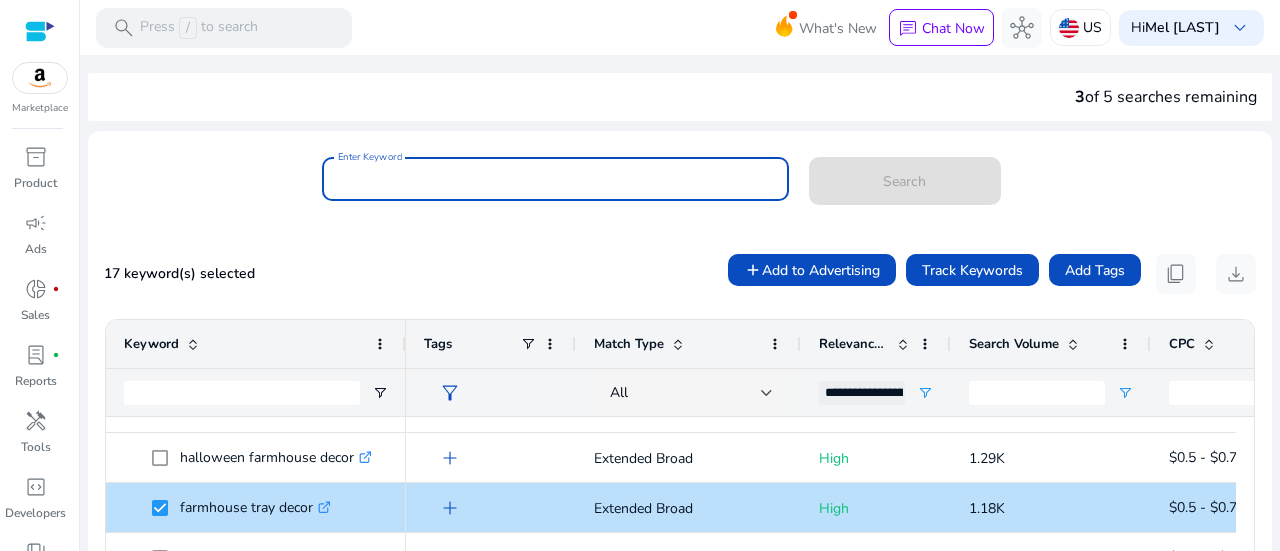 type 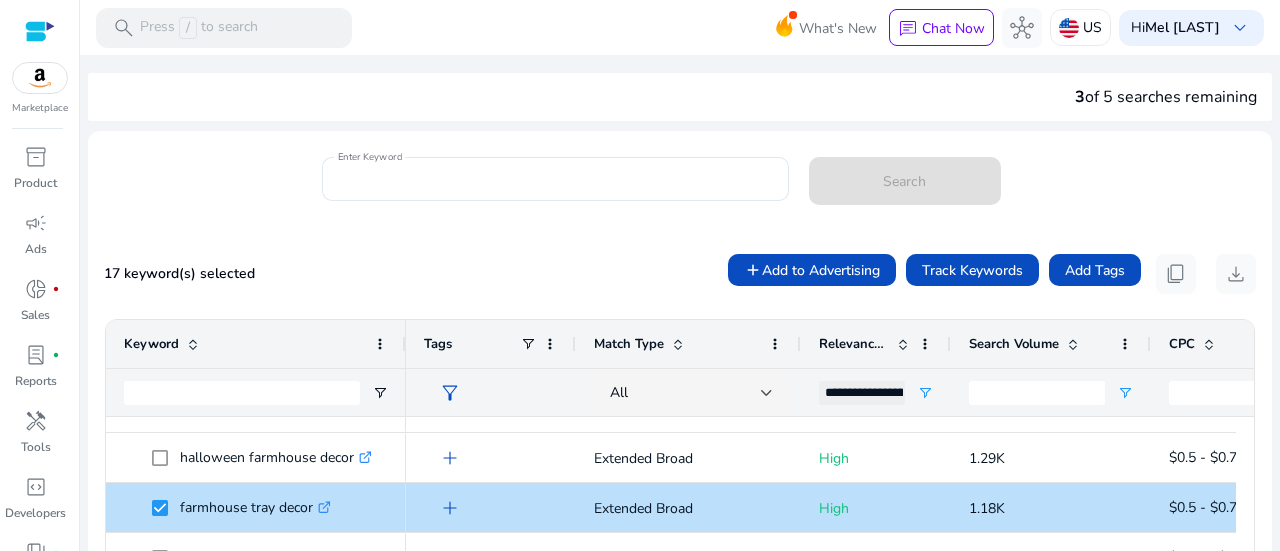 click on "Enter Keyword  Search" 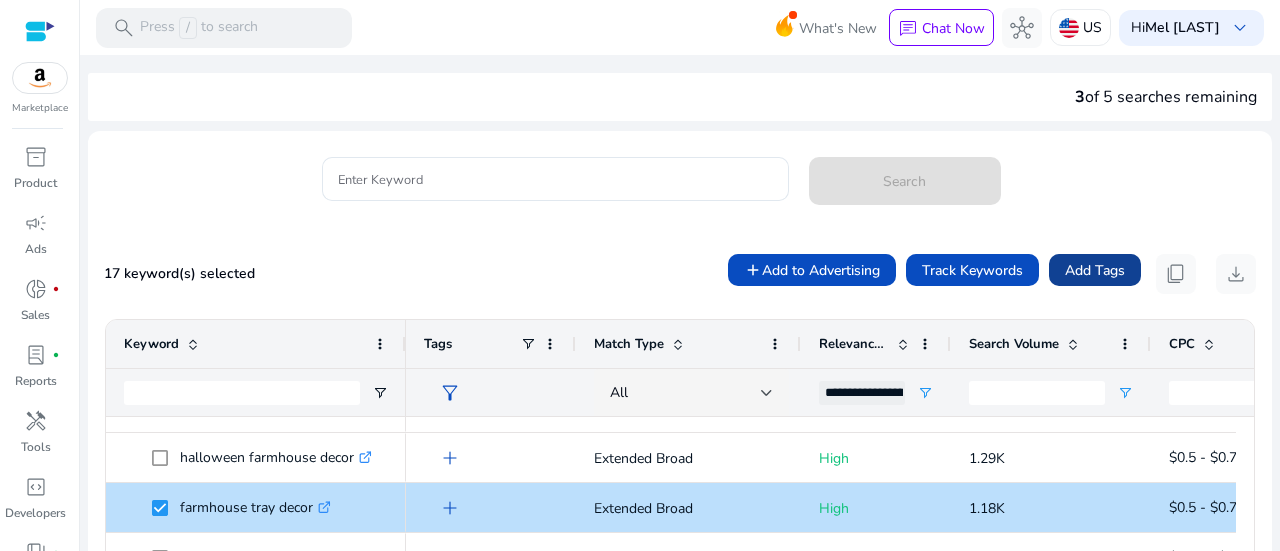 click on "Add Tags" at bounding box center (1095, 270) 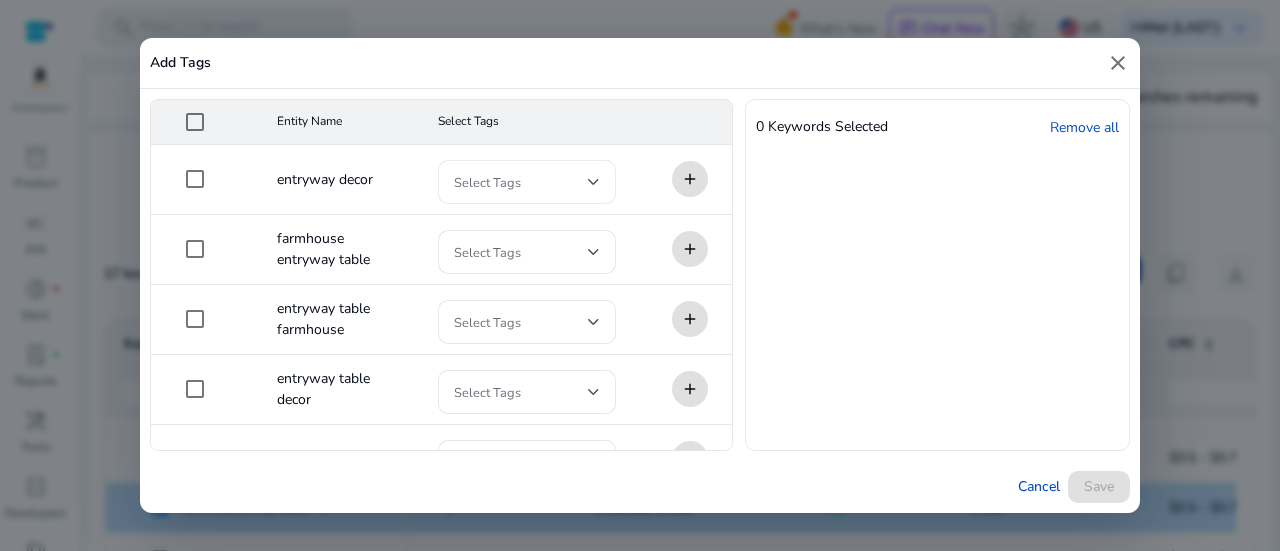 click at bounding box center [521, 182] 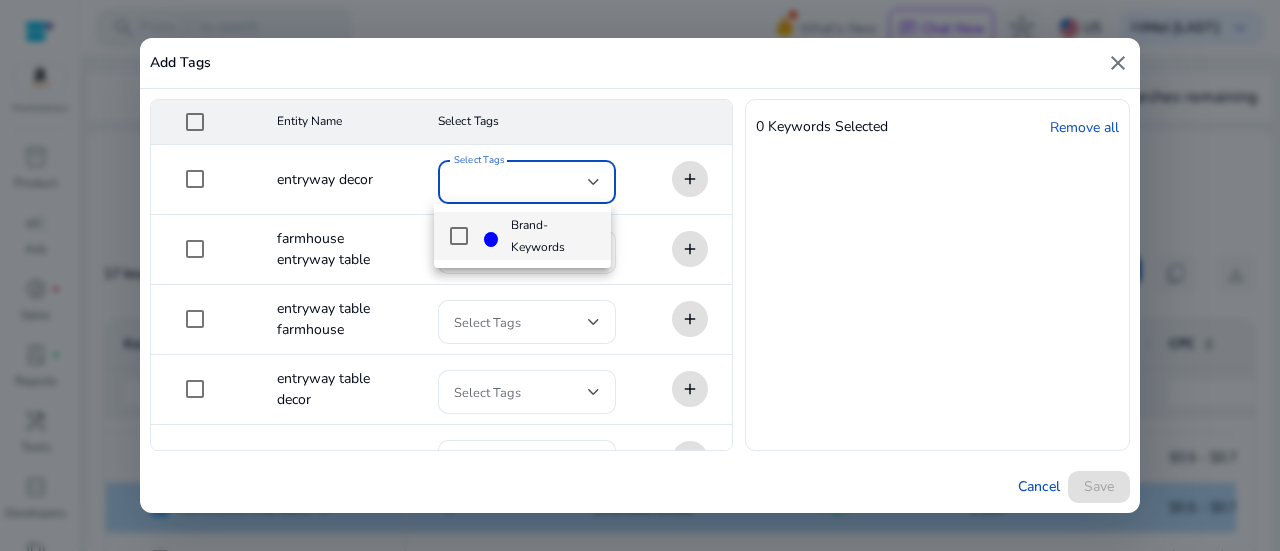 click on "Brand-Keywords" at bounding box center (553, 236) 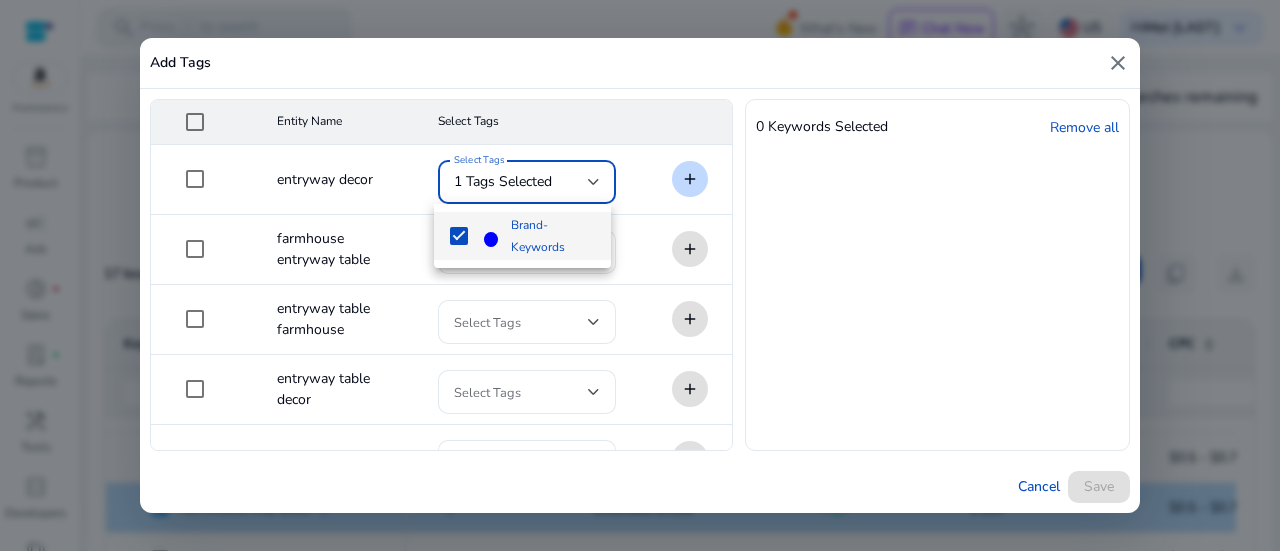 click at bounding box center [640, 275] 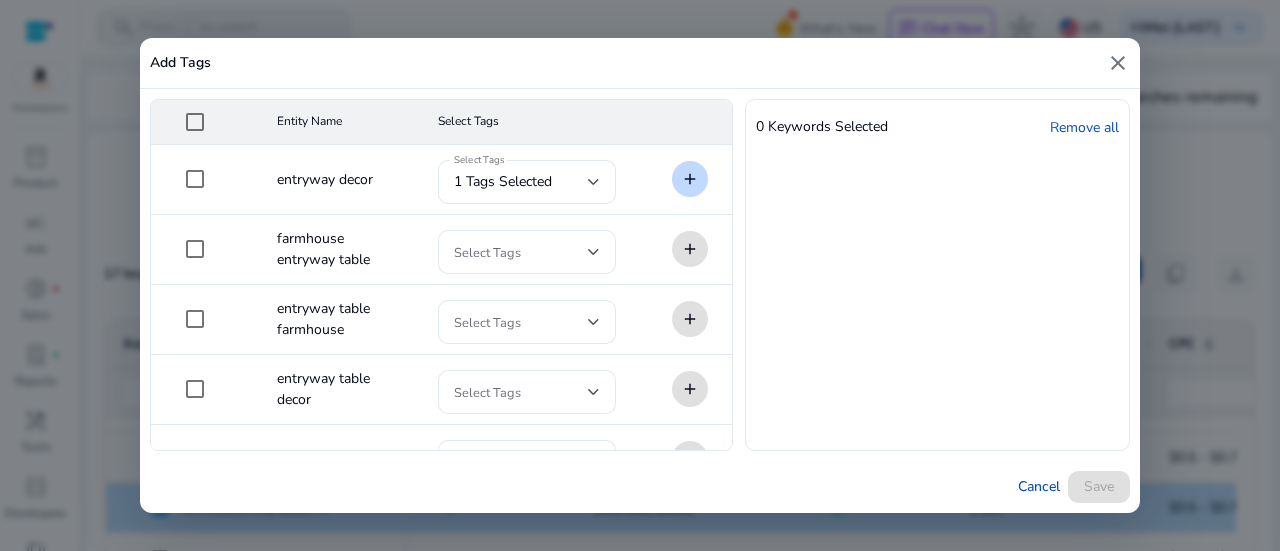 click on "add" at bounding box center (690, 249) 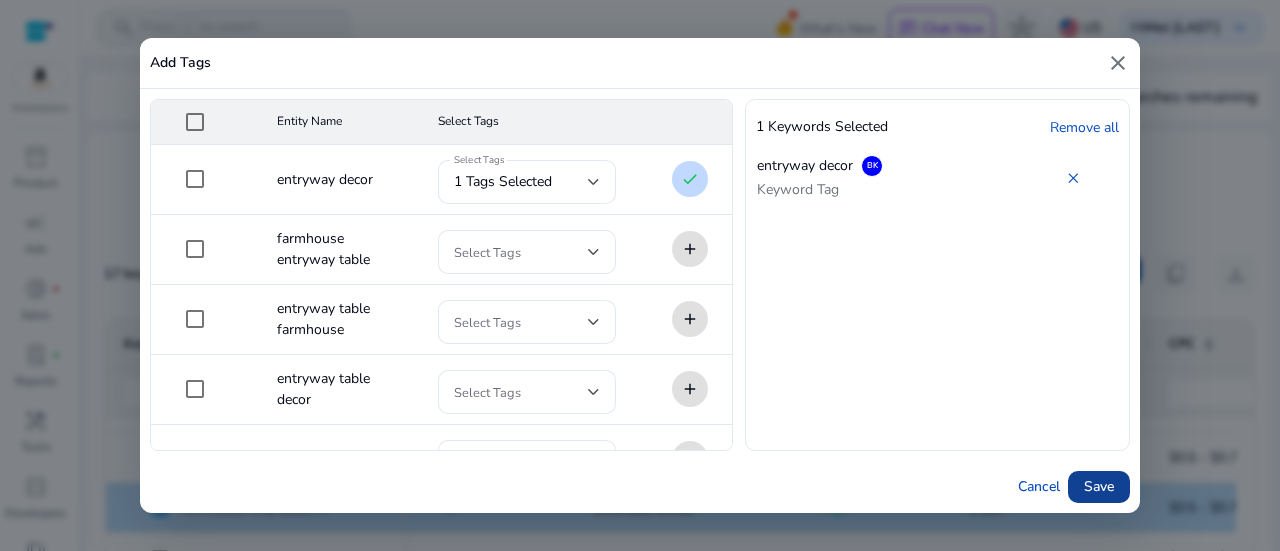 click on "Save" at bounding box center (1099, 486) 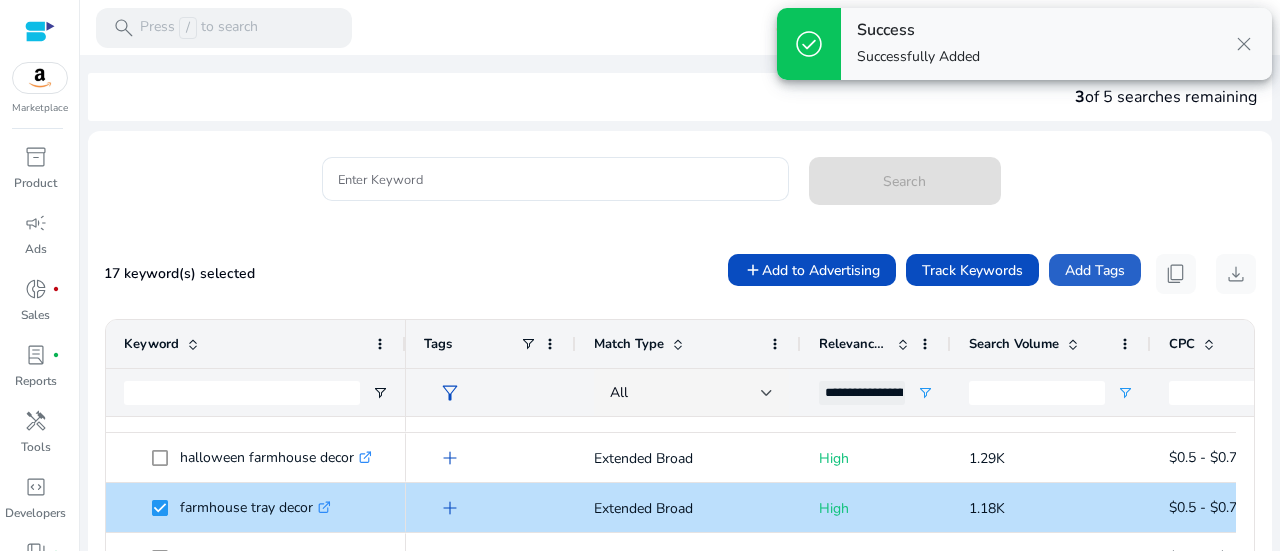 click on "close" at bounding box center (1244, 44) 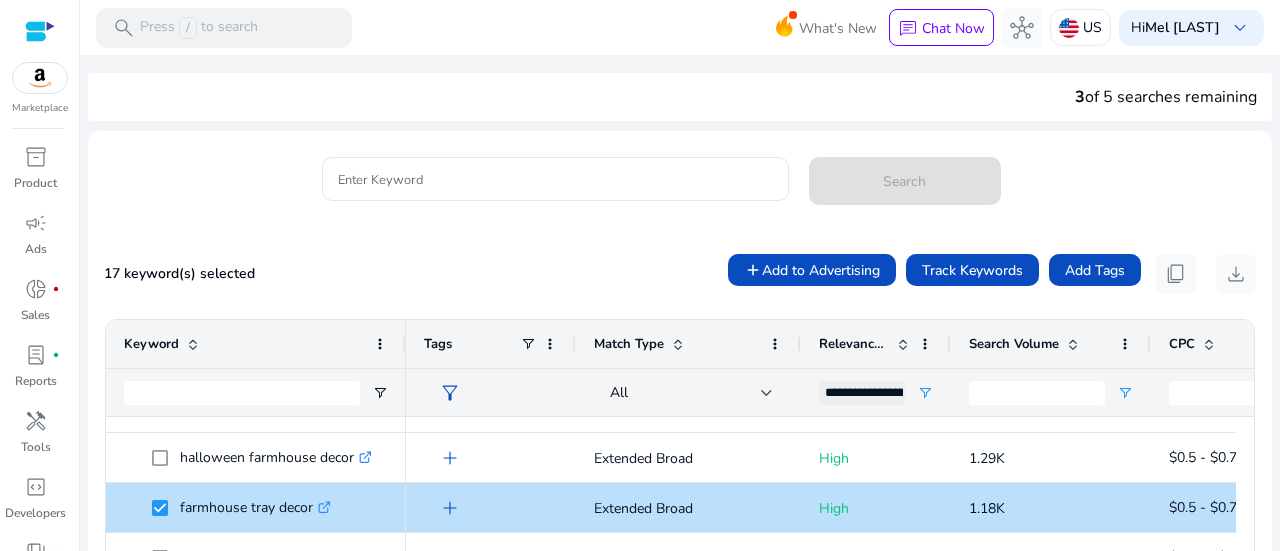 click on "3 of 5 searches remaining" 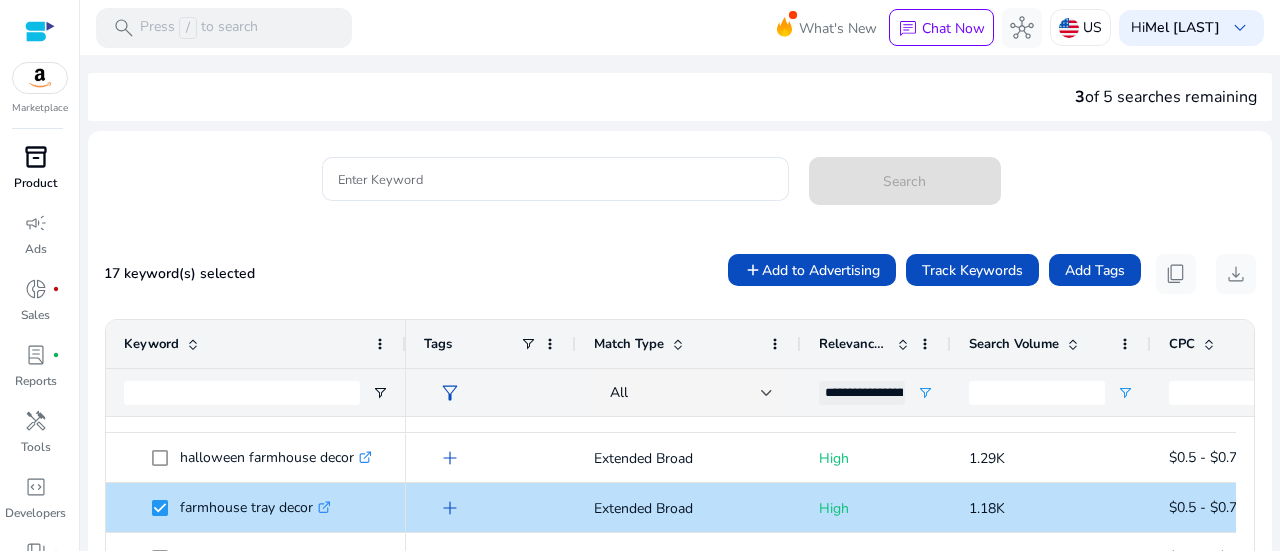 click on "inventory_2" at bounding box center [36, 157] 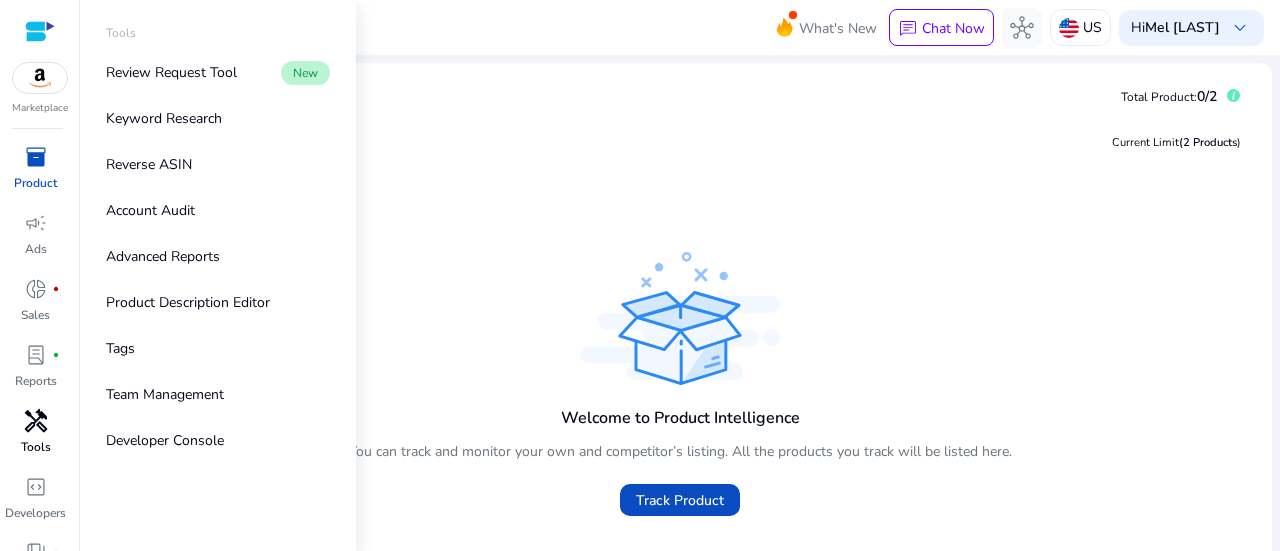 click on "handyman" at bounding box center [36, 421] 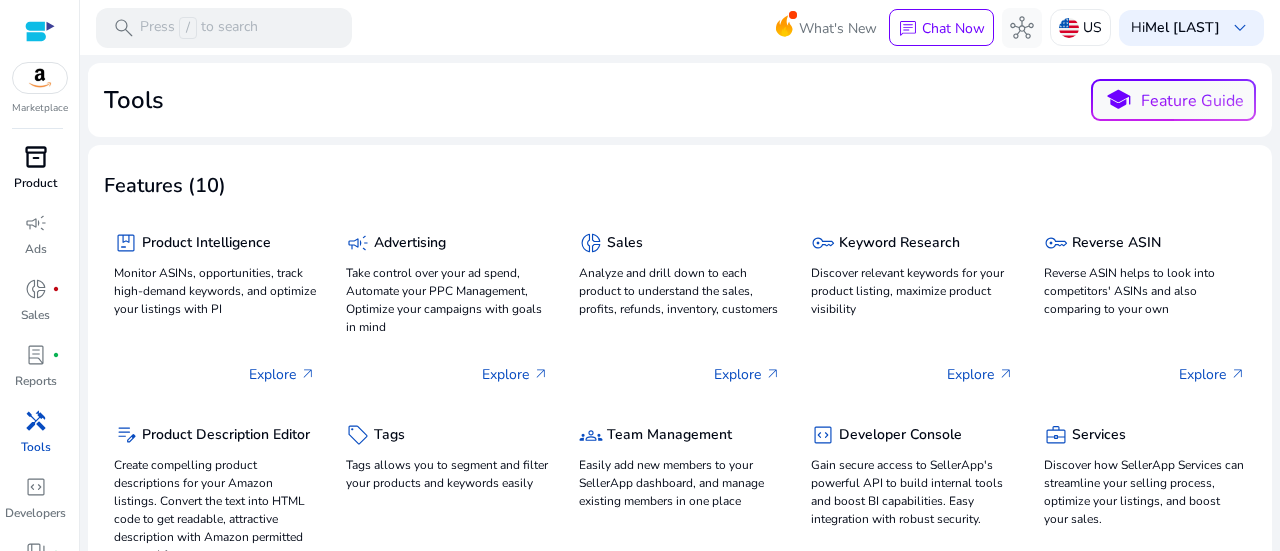click on "Tools  school  Feature Guide" 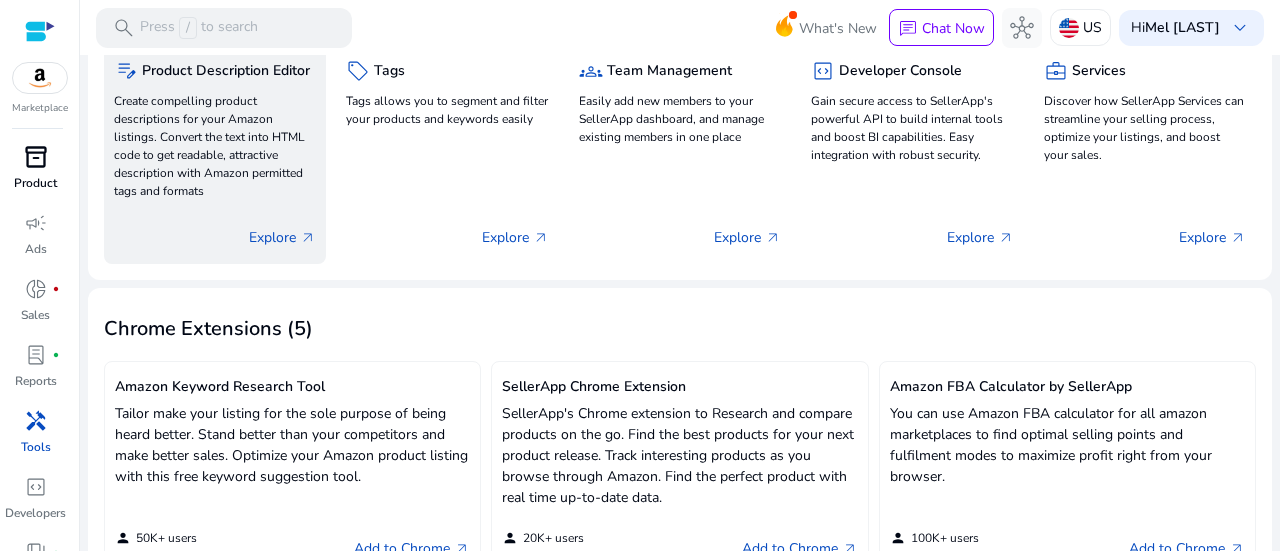 scroll, scrollTop: 366, scrollLeft: 0, axis: vertical 